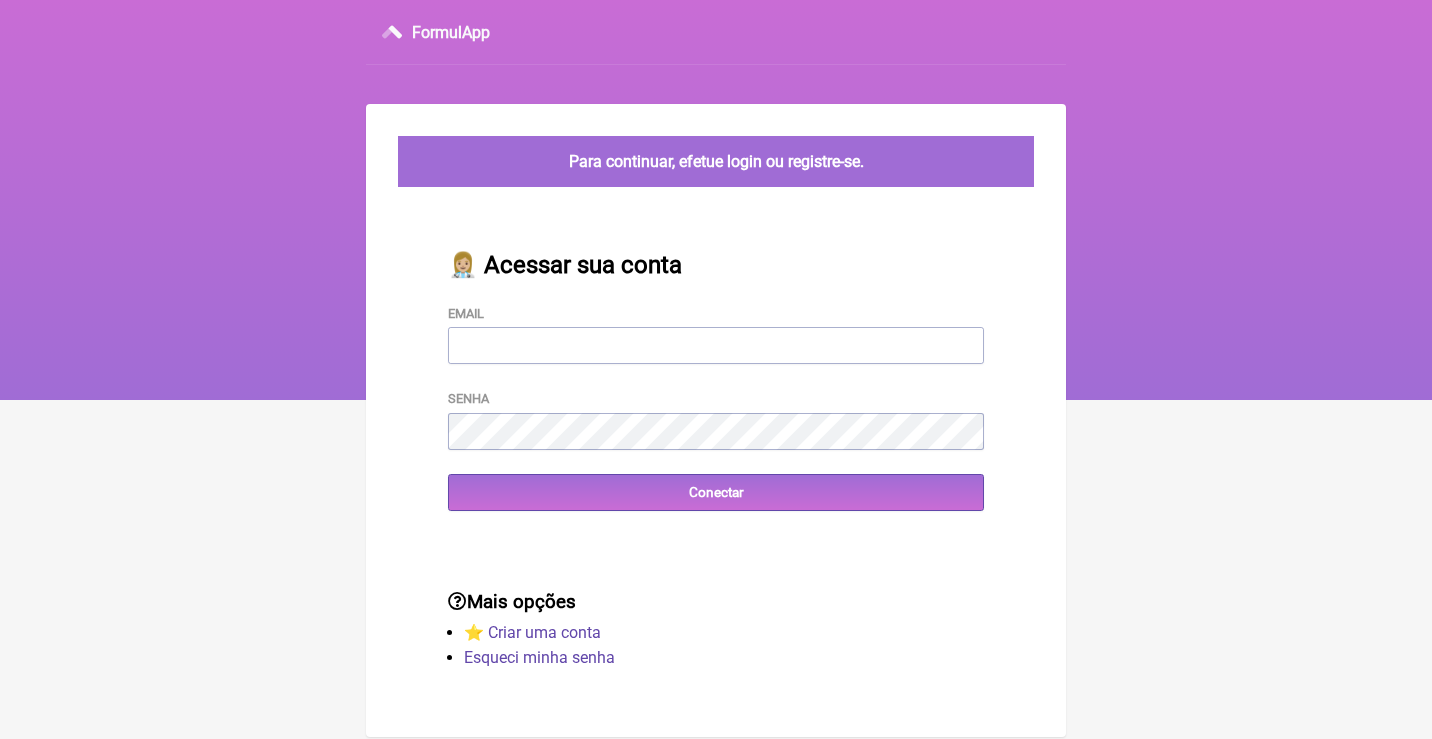scroll, scrollTop: 0, scrollLeft: 0, axis: both 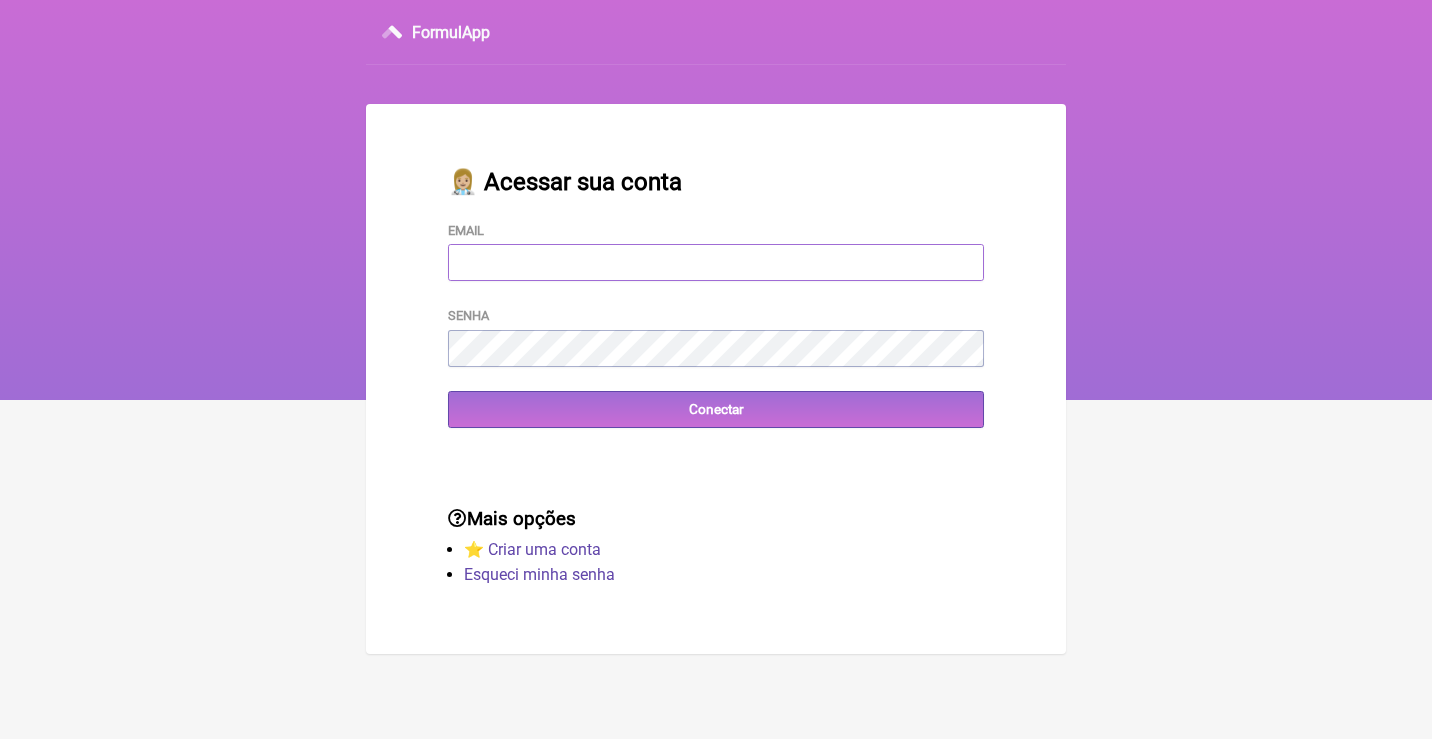 type on "[EMAIL_ADDRESS][DOMAIN_NAME]" 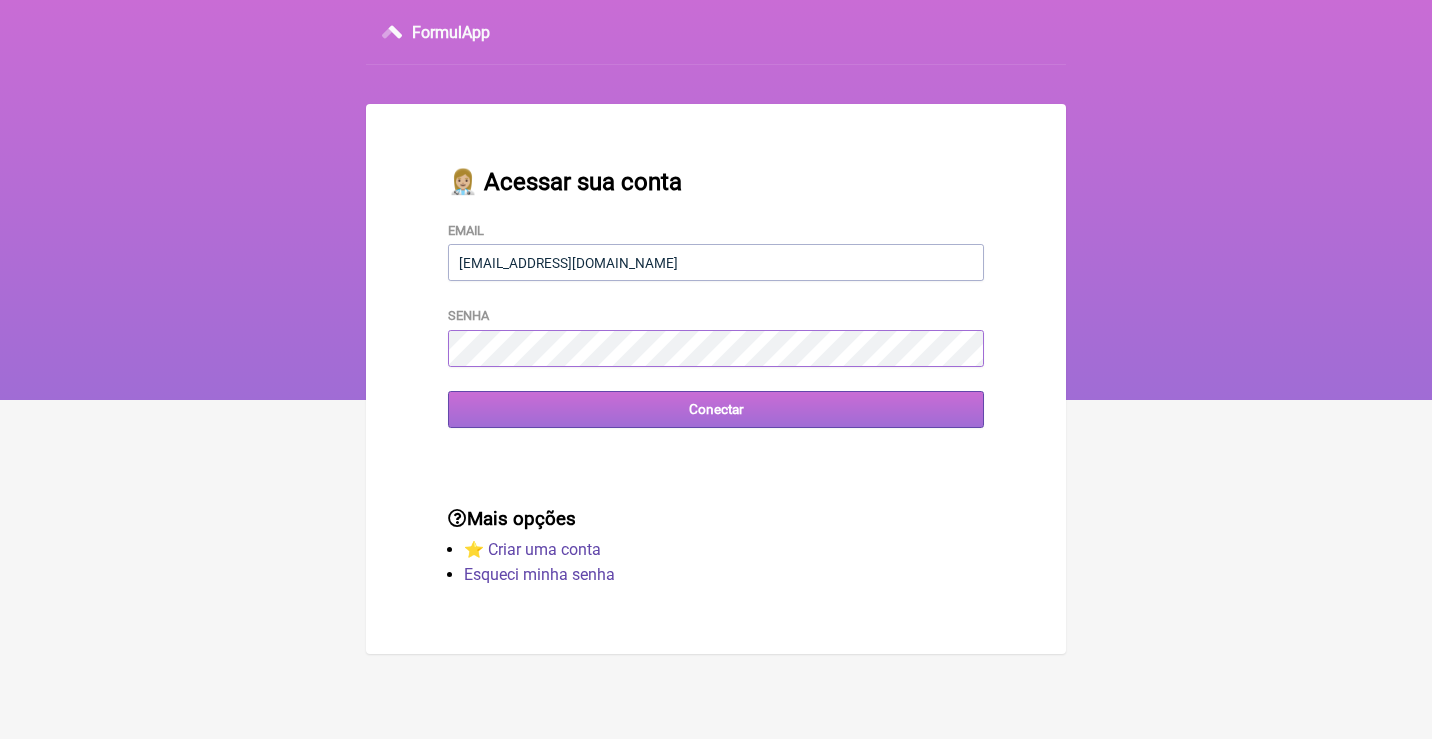 click on "Conectar" at bounding box center [716, 409] 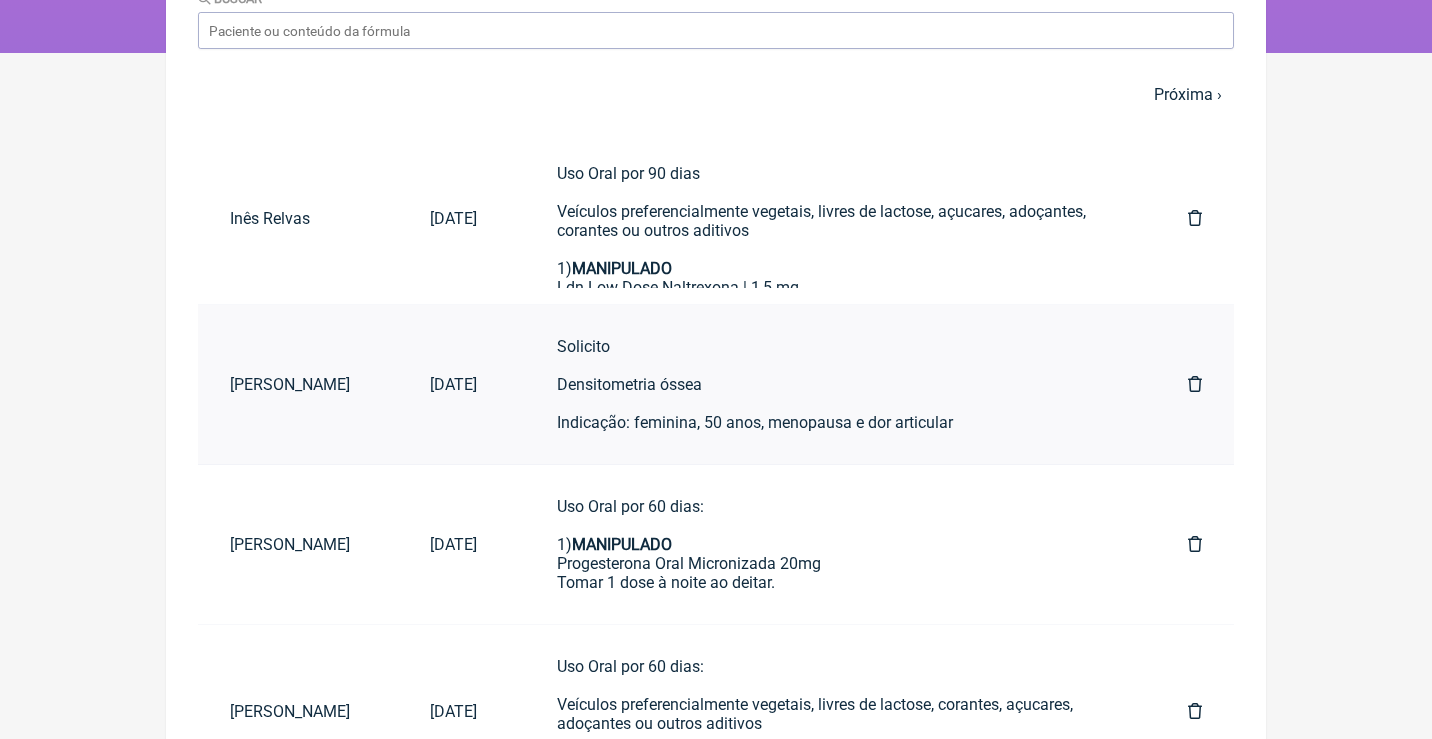 scroll, scrollTop: 354, scrollLeft: 0, axis: vertical 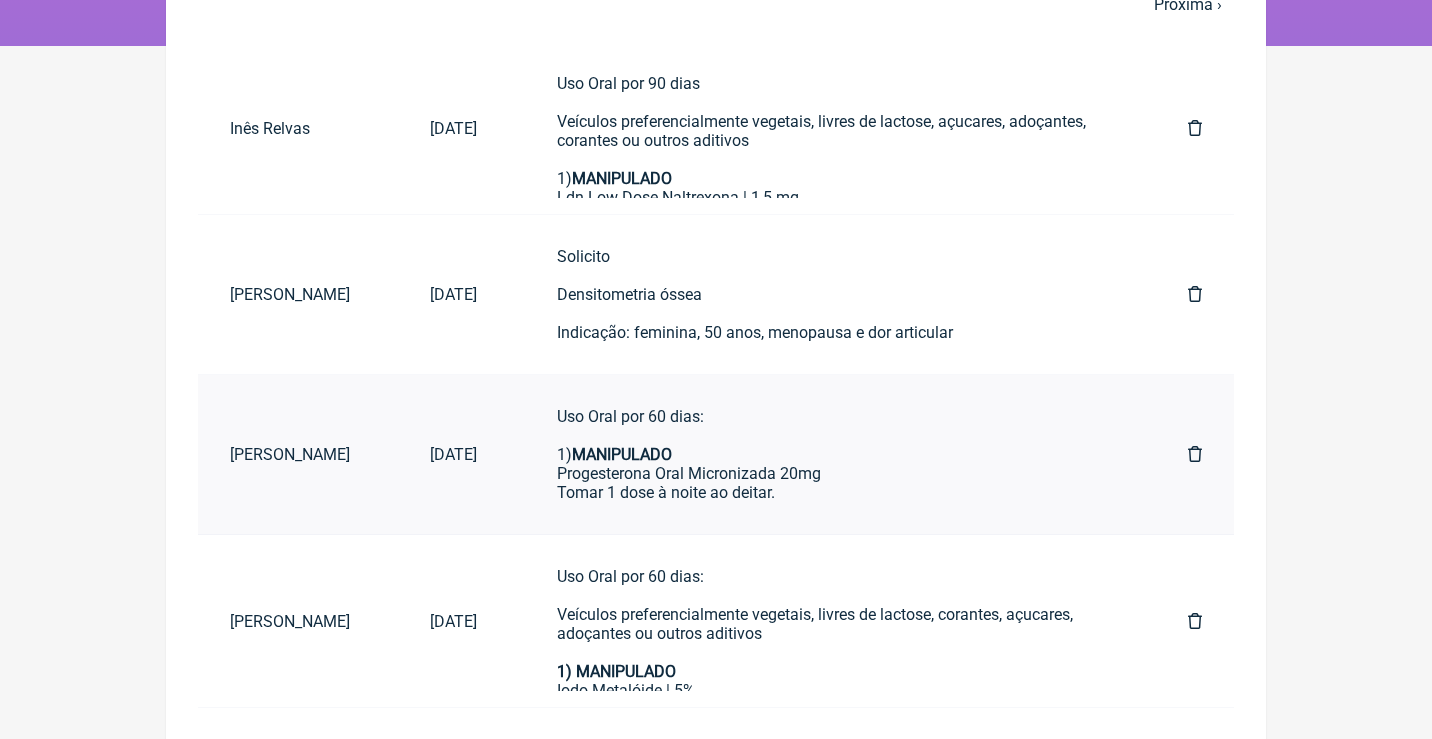 click on "Uso Oral por 60 dias: 1)  MANIPULADO Progesterona Oral Micronizada 20mg Tomar 1 dose à noite ao deitar." at bounding box center (832, 454) 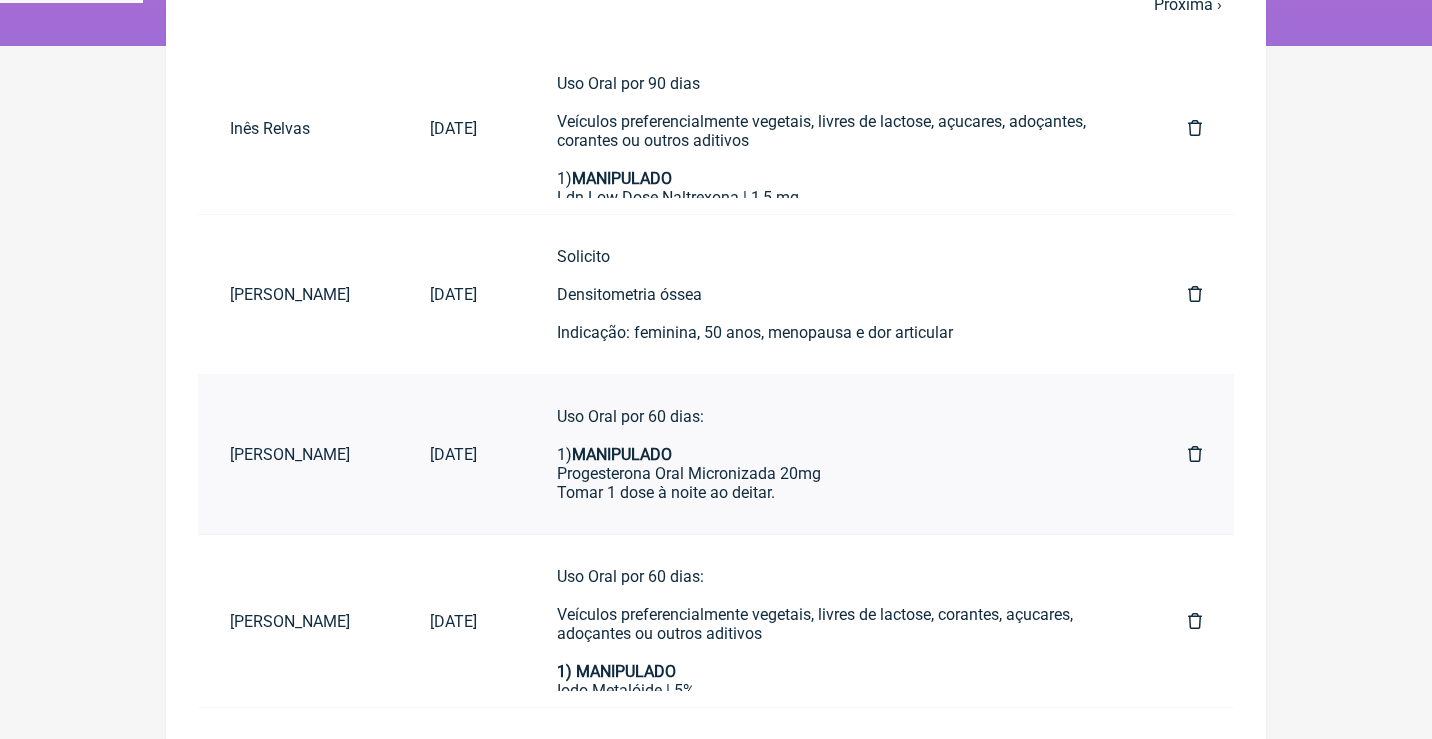 scroll, scrollTop: 0, scrollLeft: 0, axis: both 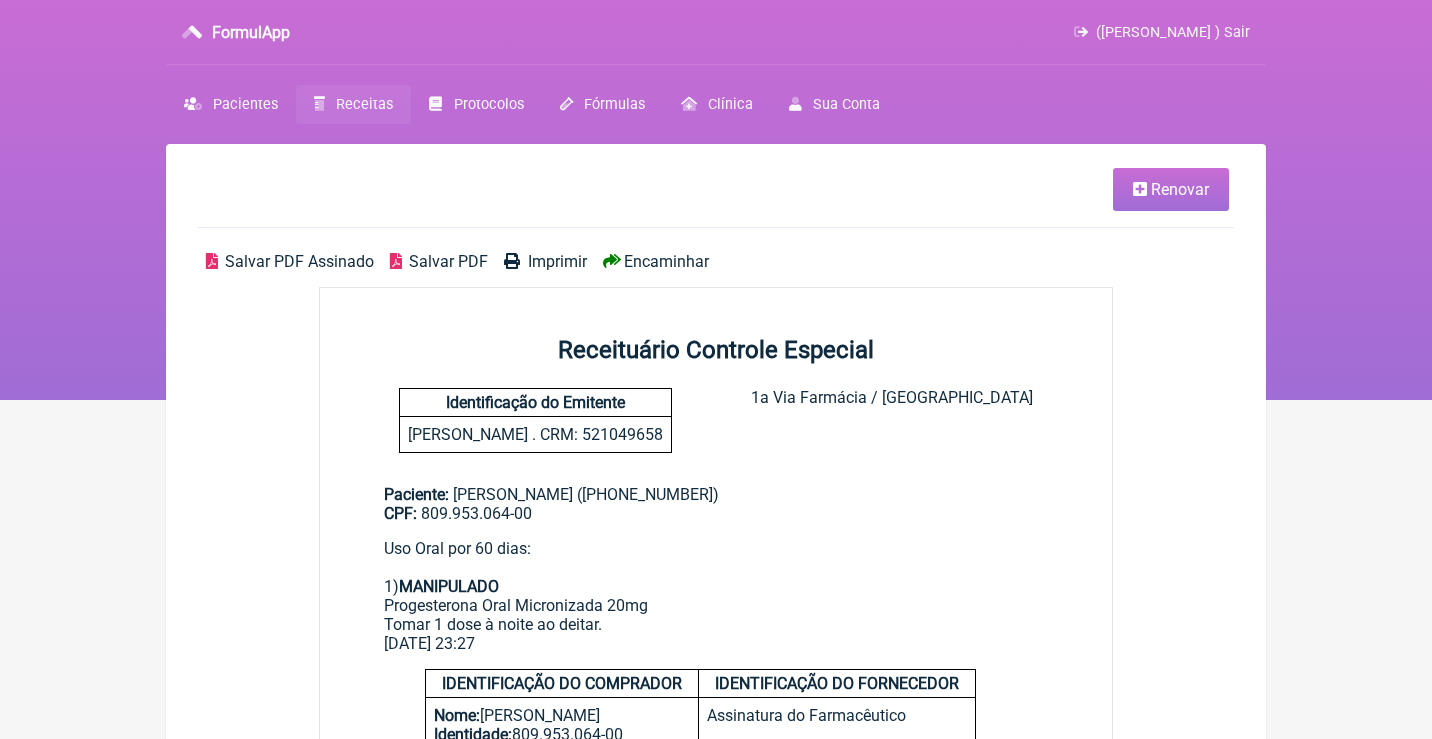 click on "Receitas" at bounding box center [353, 104] 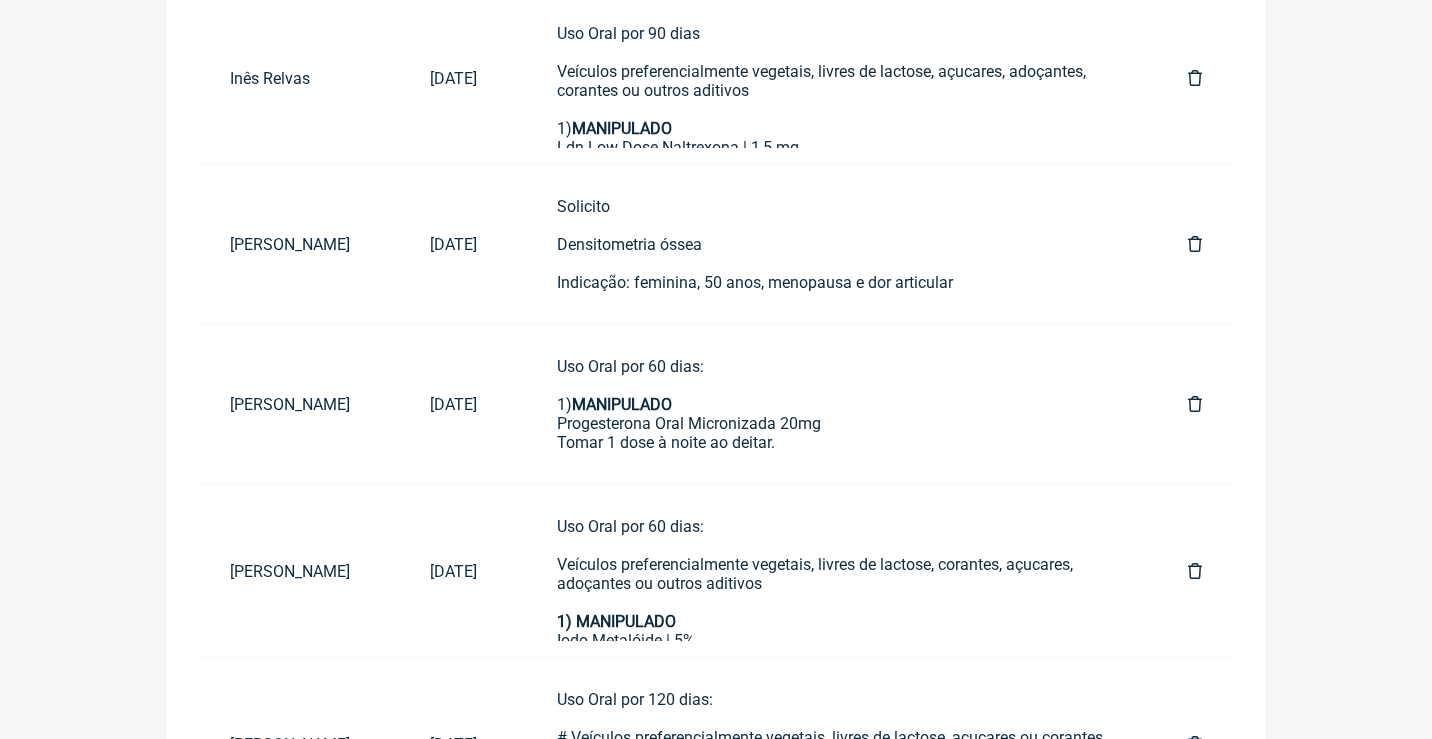 scroll, scrollTop: 451, scrollLeft: 0, axis: vertical 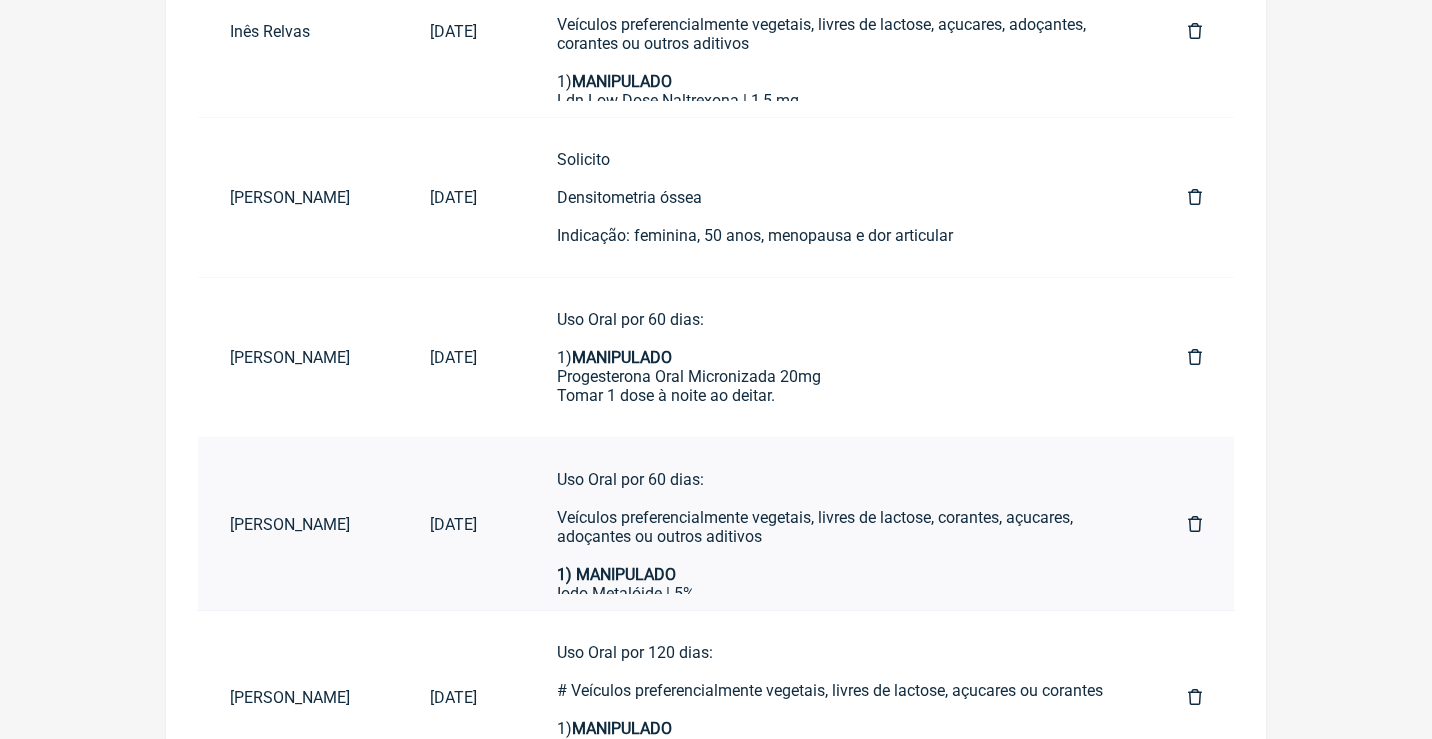 click on "Uso Oral por 60 dias: Veículos preferencialmente vegetais, livres de lactose, corantes, açucares, adoçantes ou outros aditivos" at bounding box center [832, 517] 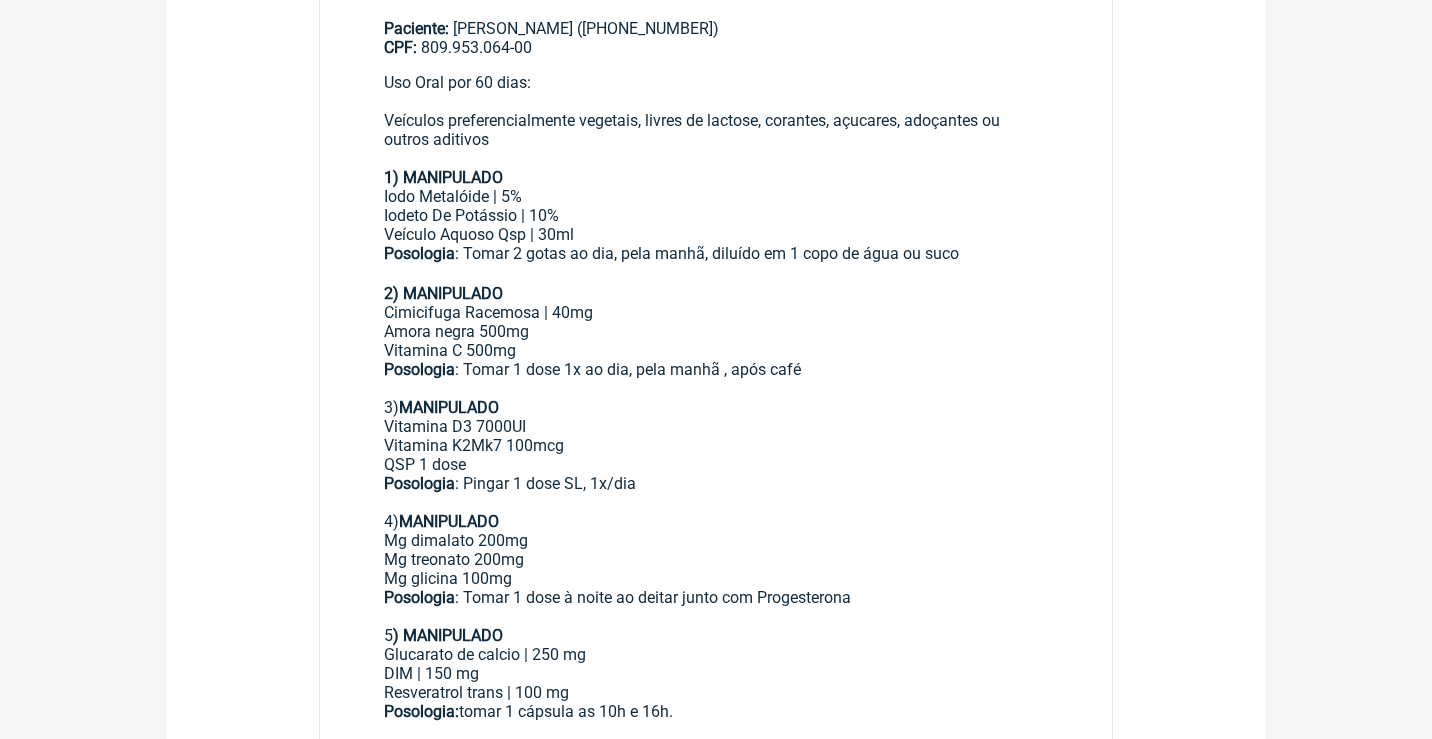 scroll, scrollTop: 0, scrollLeft: 0, axis: both 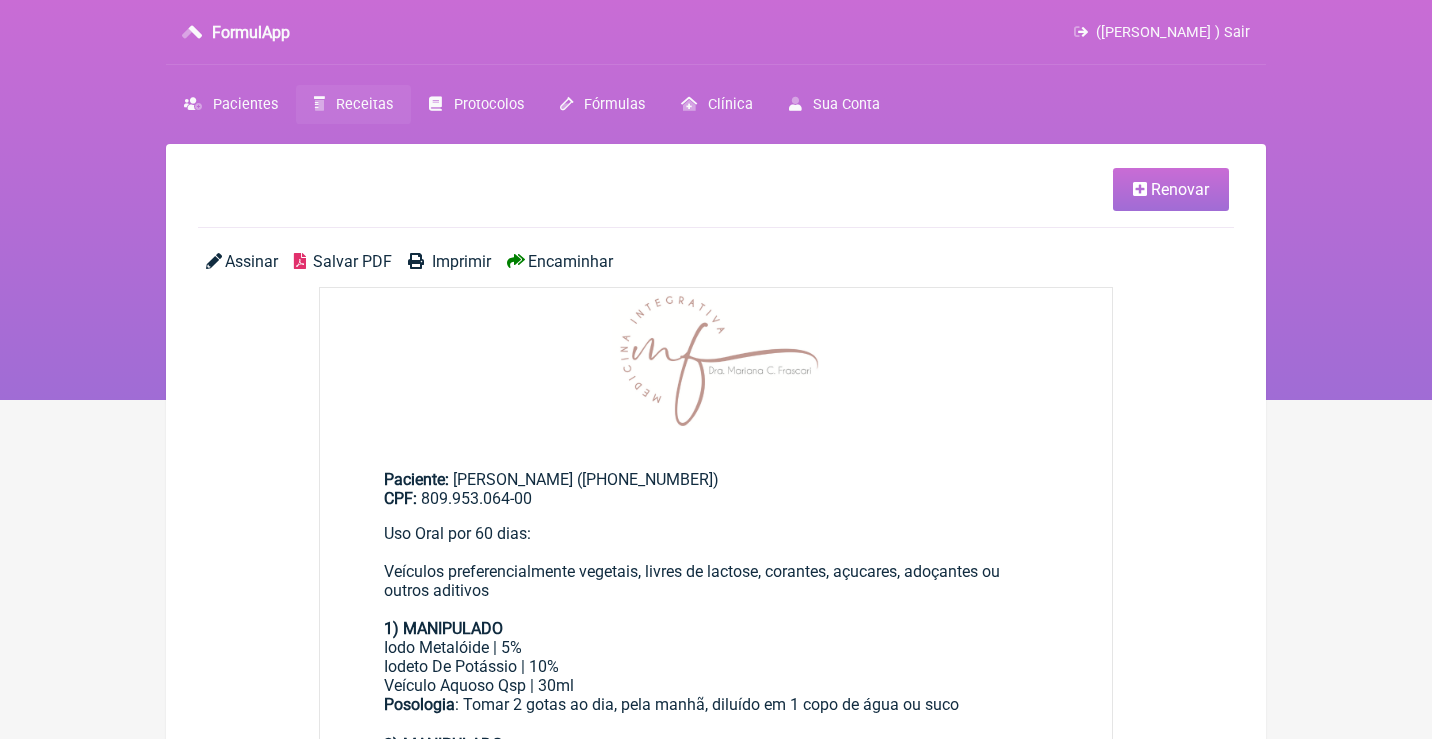 click at bounding box center (1140, 189) 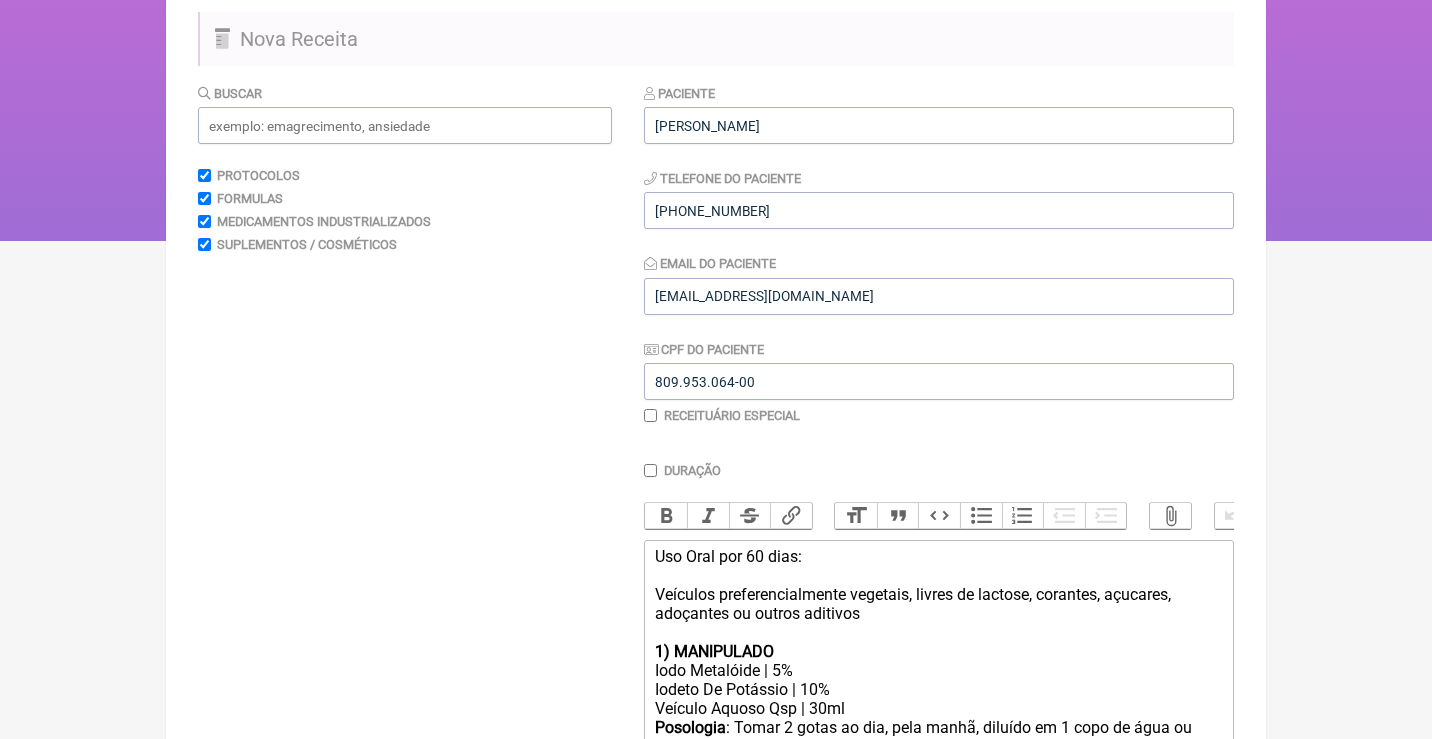 scroll, scrollTop: 544, scrollLeft: 0, axis: vertical 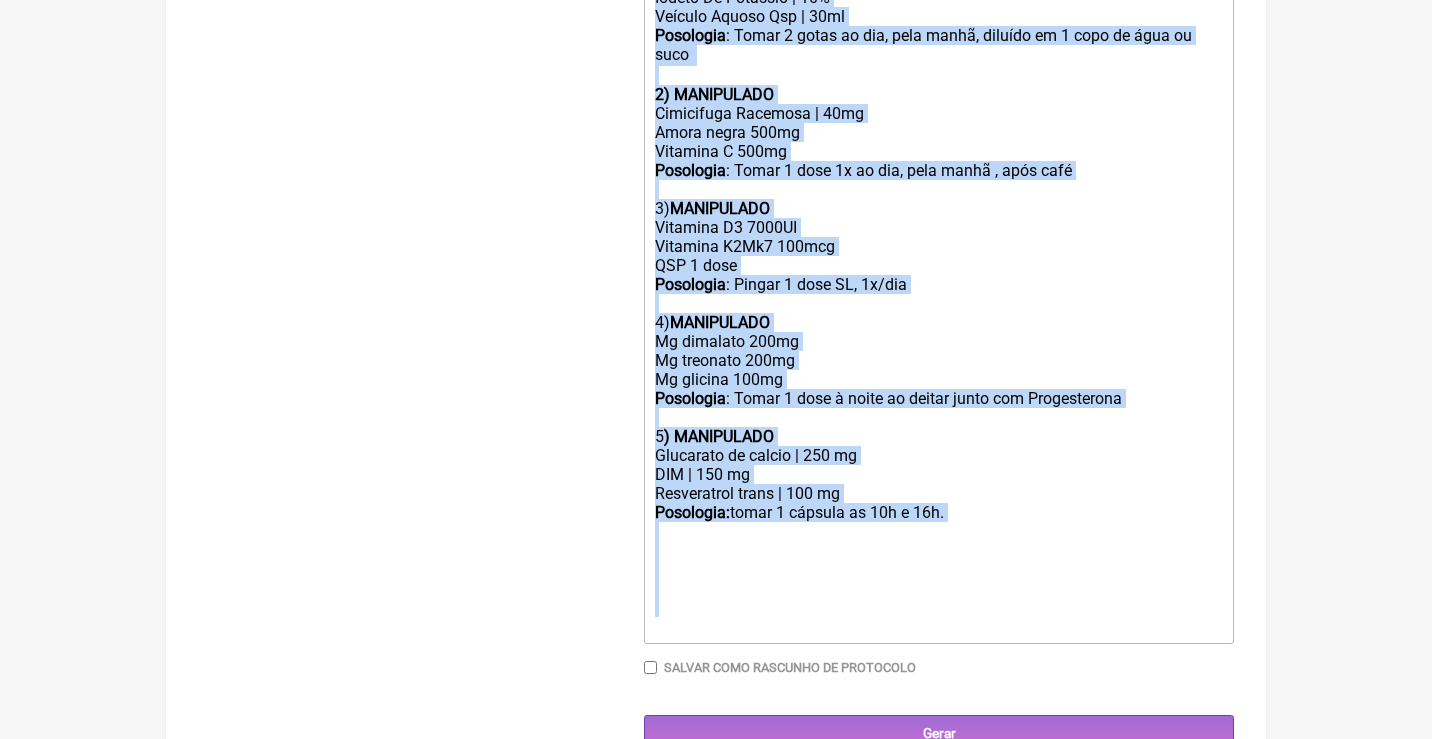 drag, startPoint x: 654, startPoint y: 258, endPoint x: 786, endPoint y: 768, distance: 526.8055 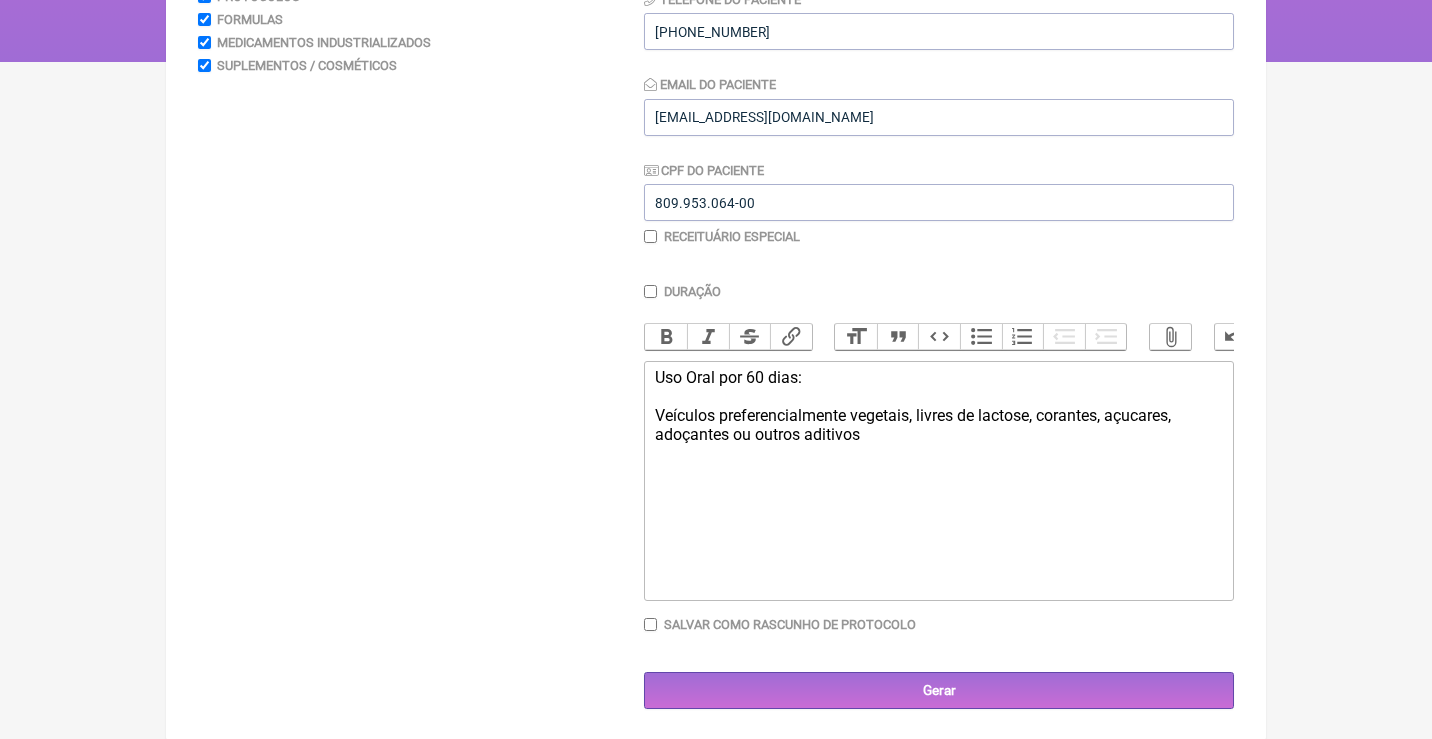 type on "<div>Uso Oral por 60 dias:<br><br>Veículos preferencialmente vegetais, livres de lactose, corantes, açucares, adoçantes ou outros aditivos<br>&nbsp;</div><div><br></div>" 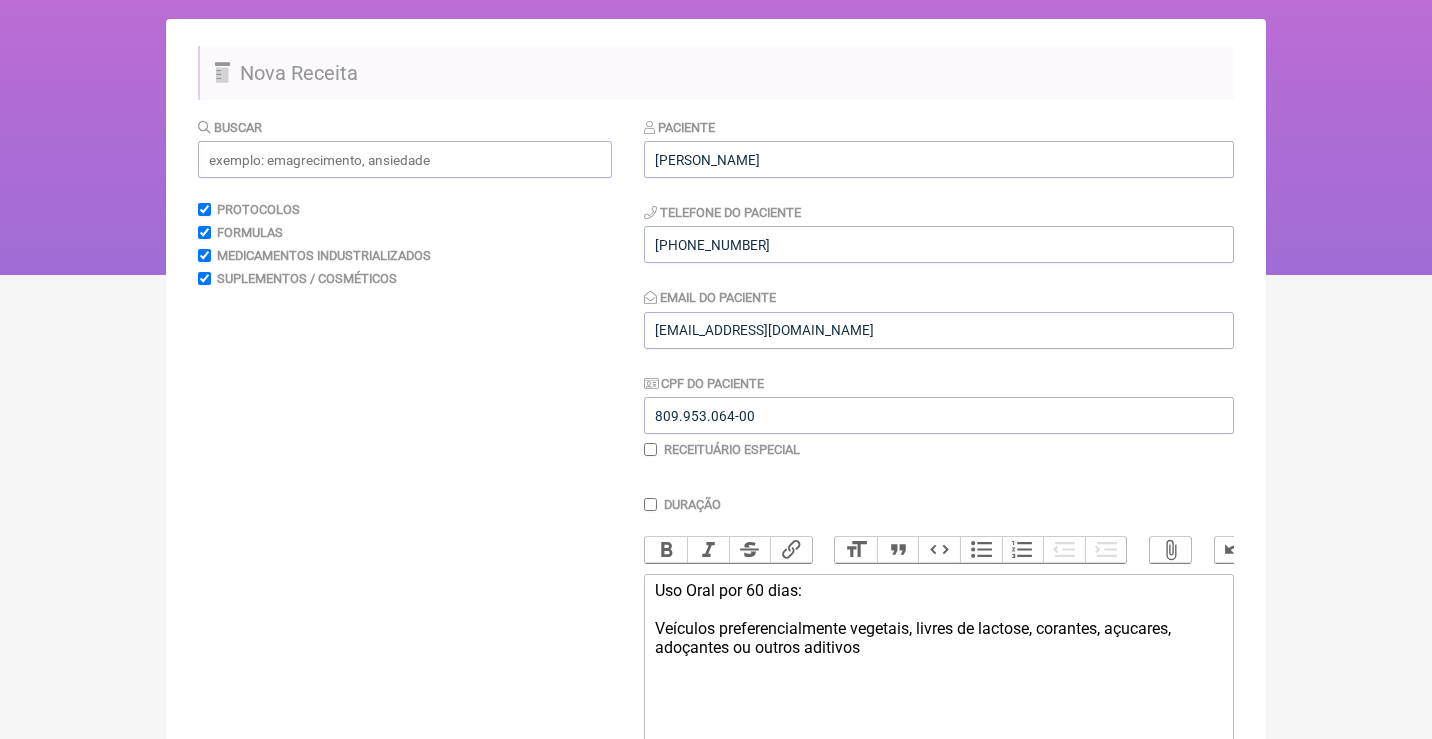 scroll, scrollTop: 77, scrollLeft: 0, axis: vertical 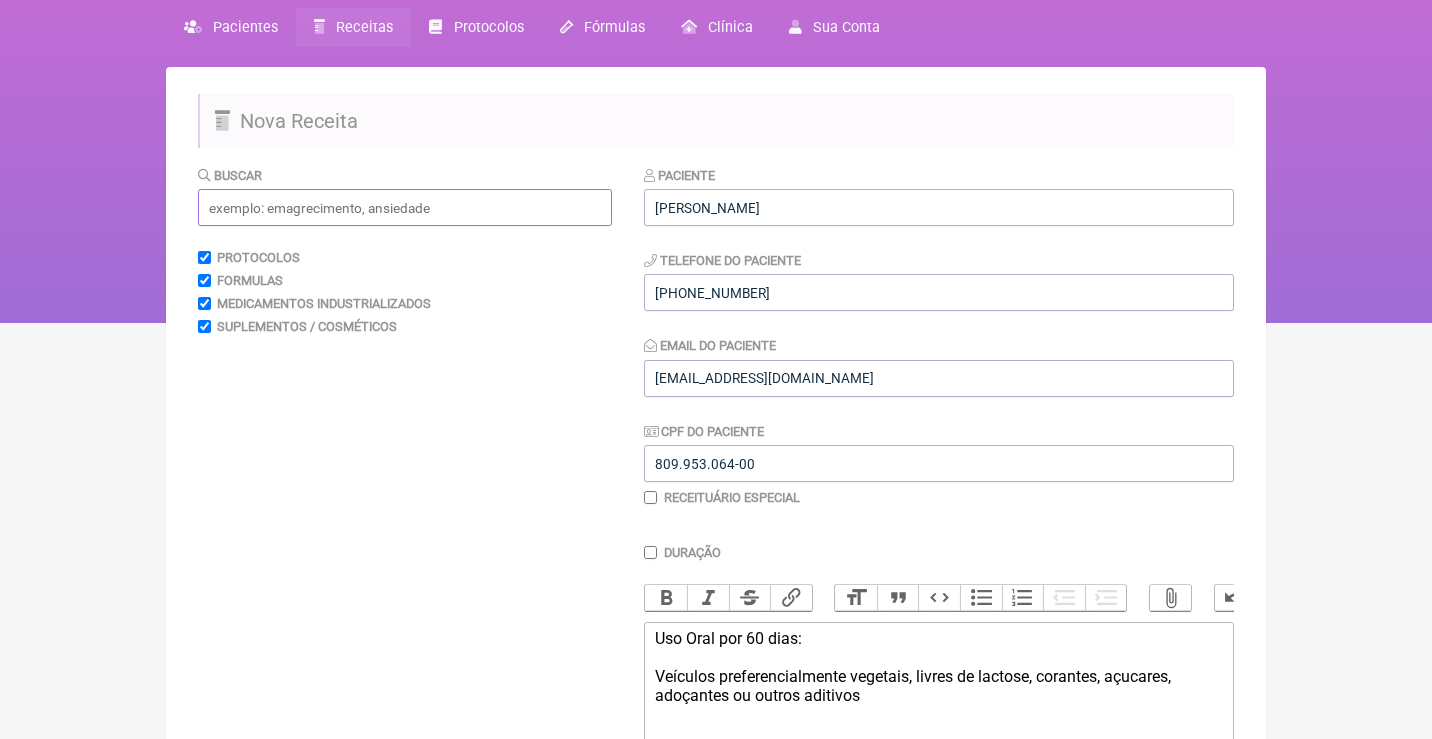 click at bounding box center [405, 207] 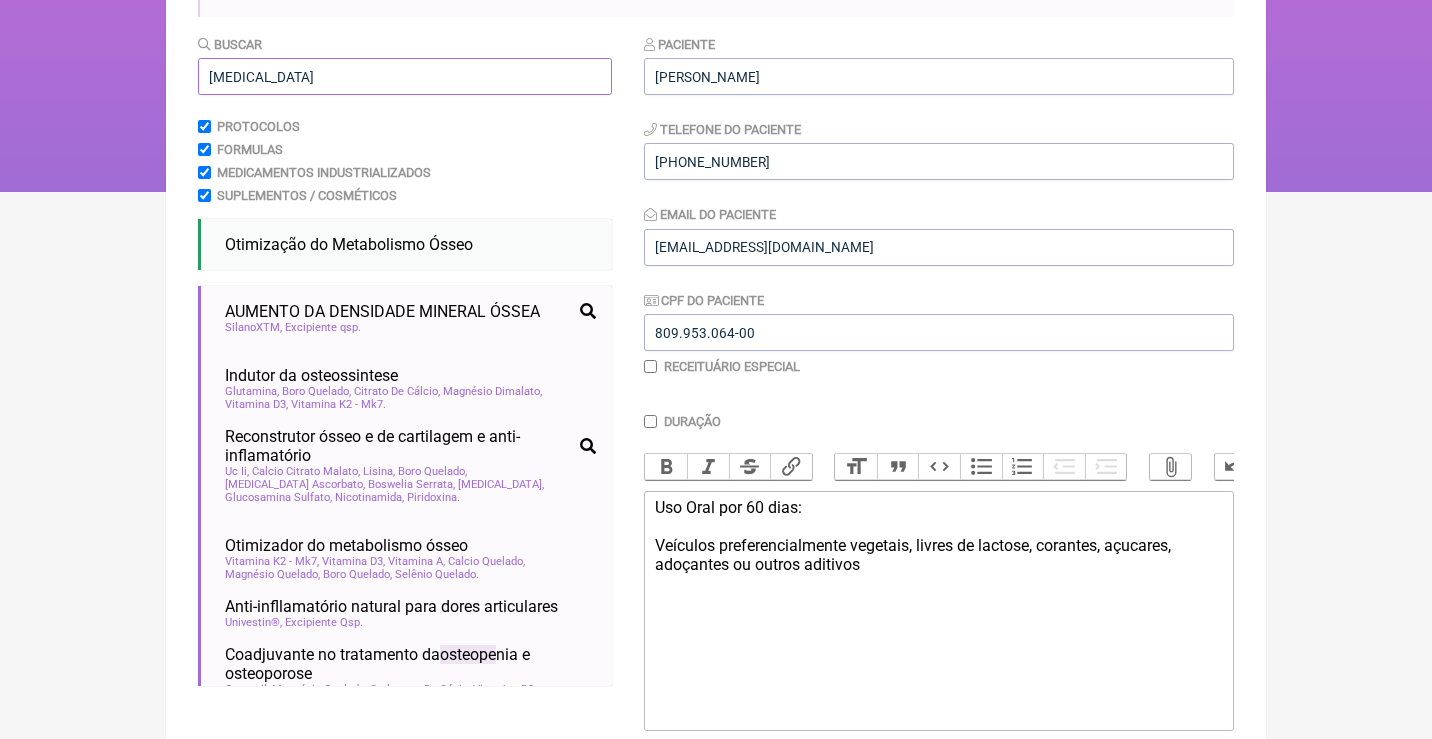 scroll, scrollTop: 298, scrollLeft: 0, axis: vertical 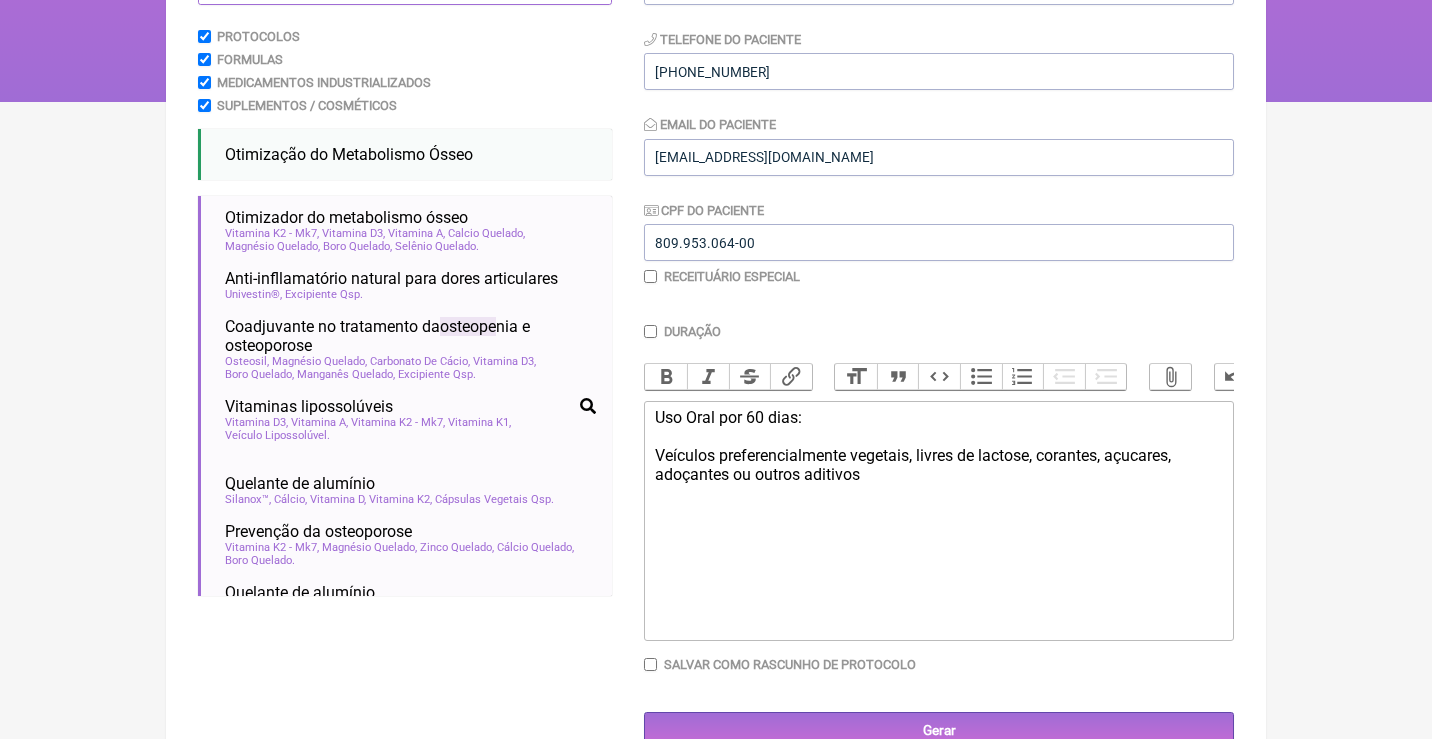 type on "osteopenia" 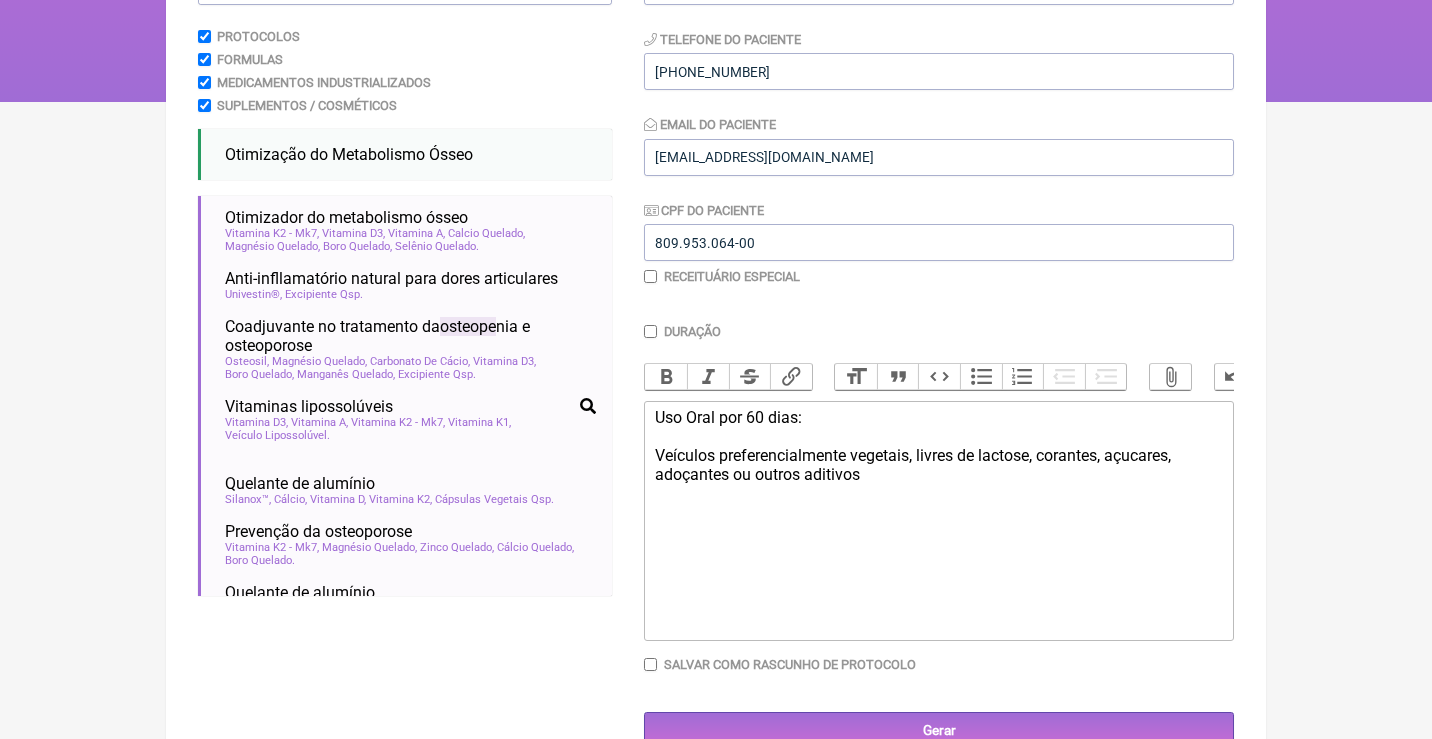 click on "Uso Oral por 60 dias: Veículos preferencialmente vegetais, livres de lactose, corantes, açucares, adoçantes ou outros aditivos" 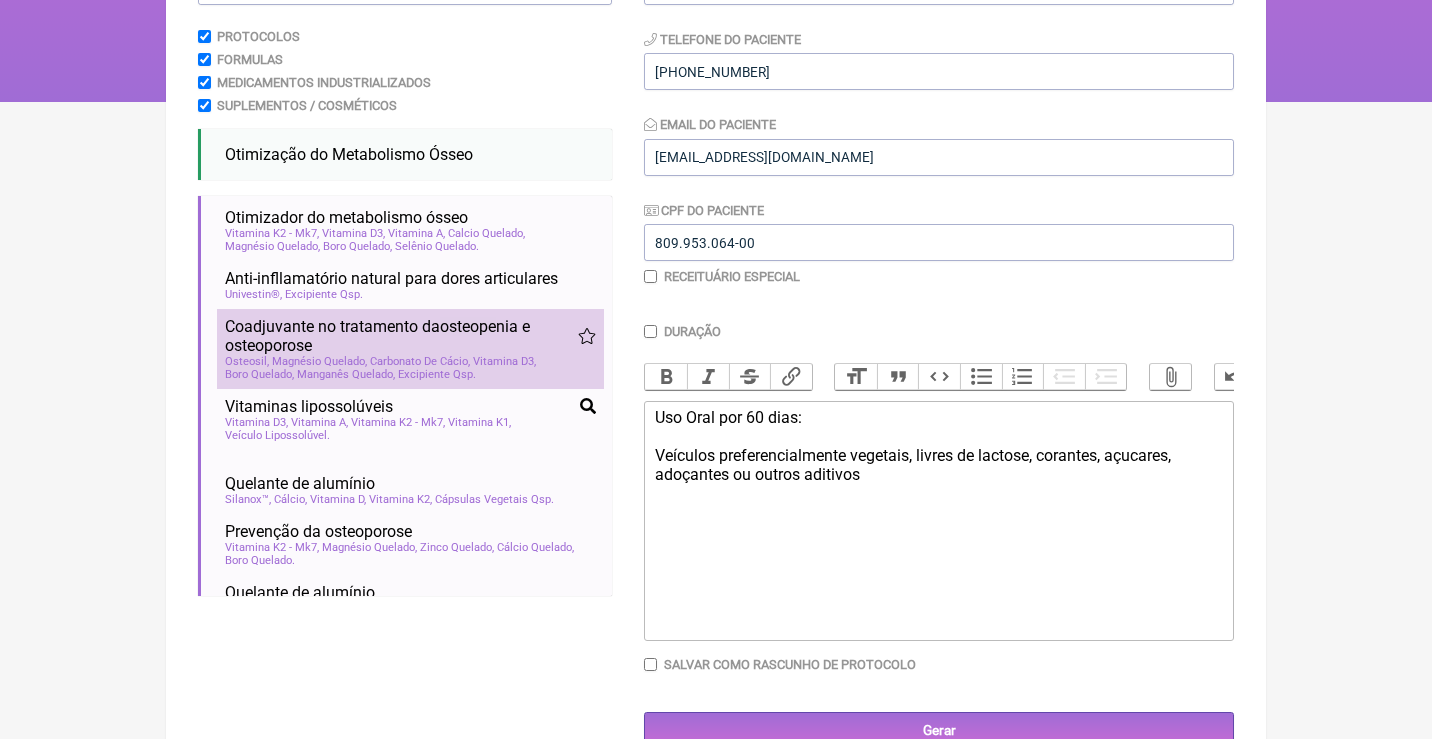 click on "Coadjuvante no tratamento da  osteope nia e osteoporose" at bounding box center [401, 336] 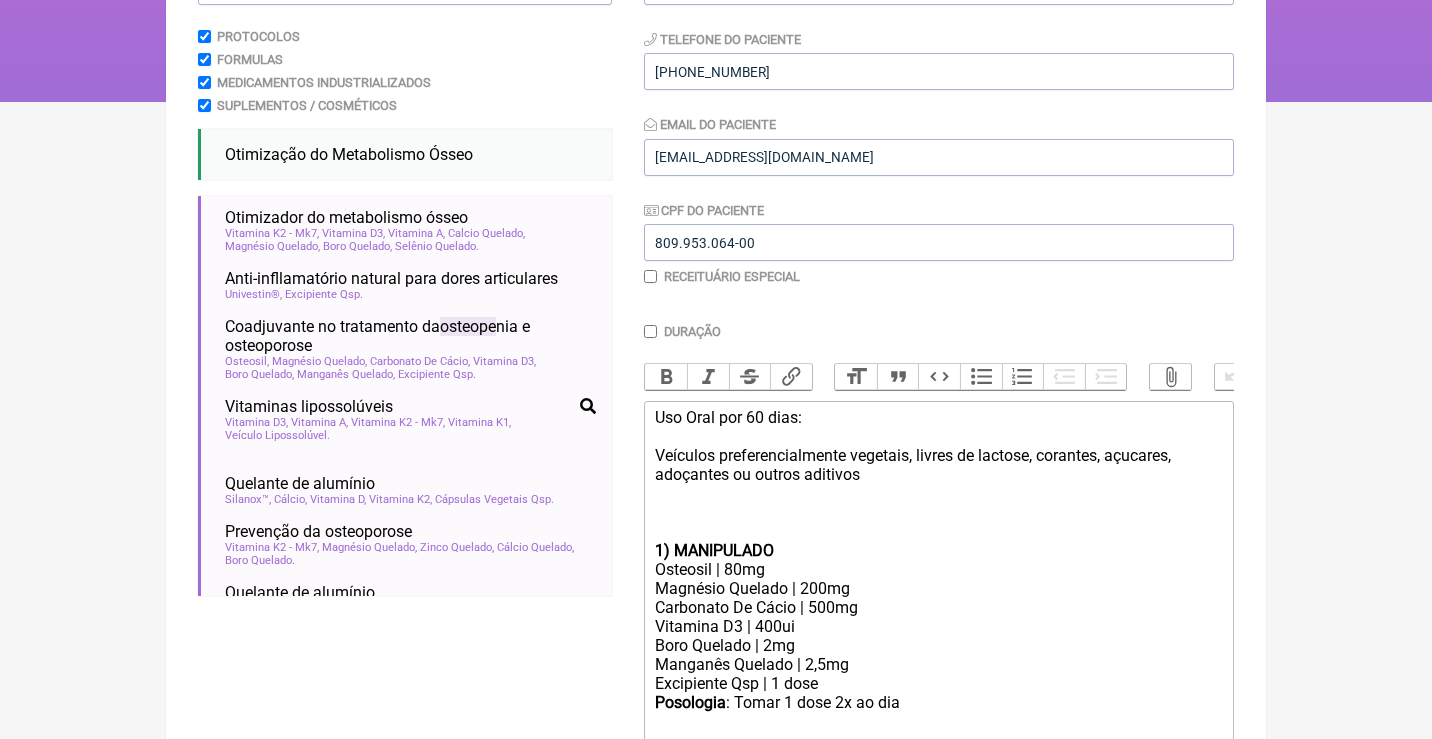 click on "1) MANIPULADO" 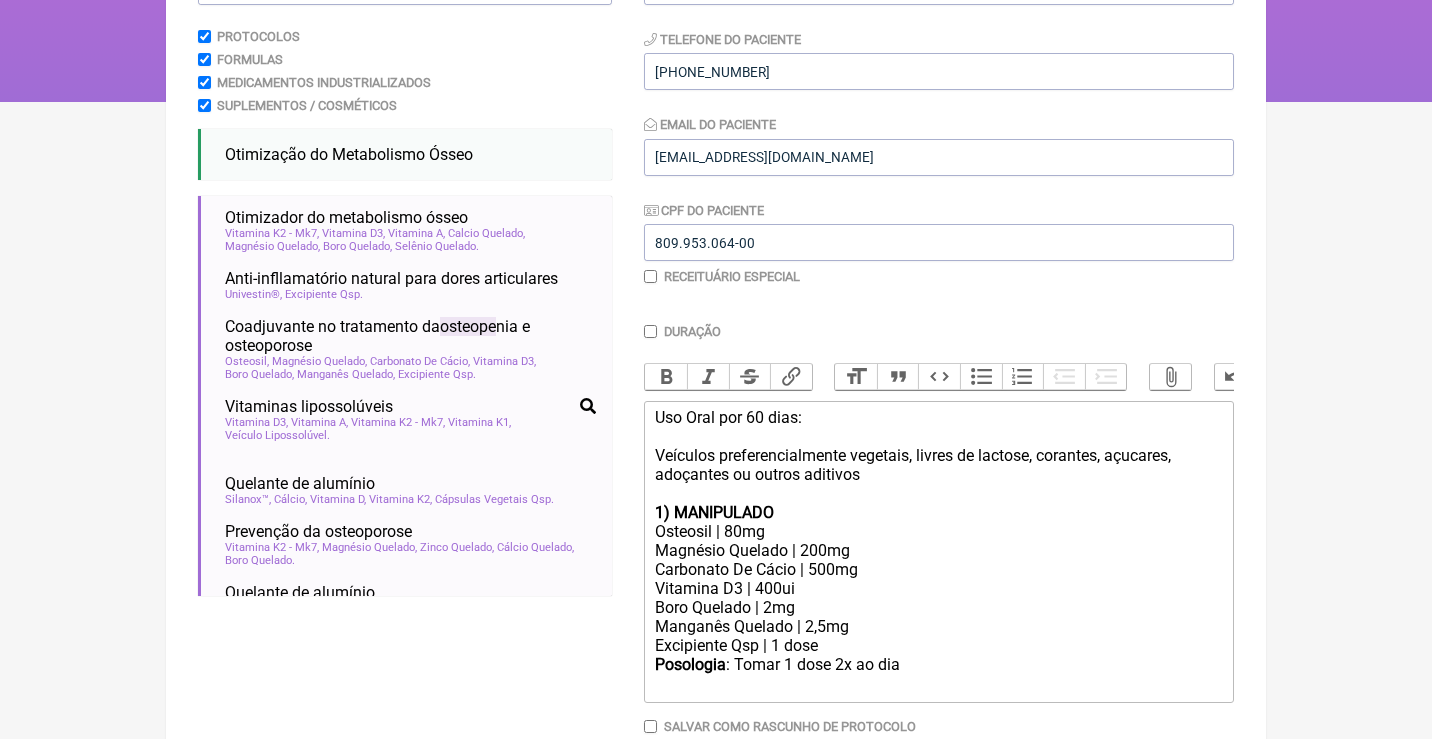 drag, startPoint x: 897, startPoint y: 542, endPoint x: 641, endPoint y: 549, distance: 256.09567 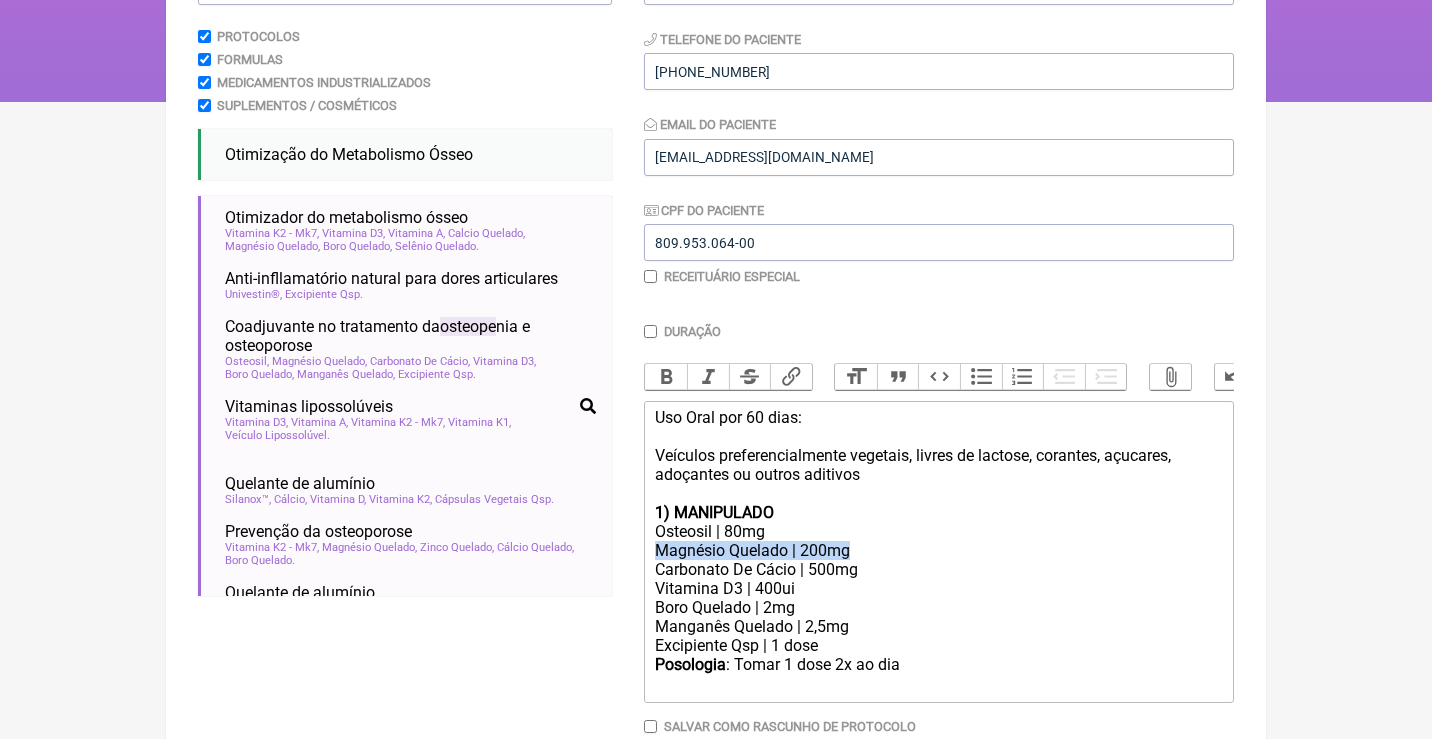 drag, startPoint x: 875, startPoint y: 543, endPoint x: 645, endPoint y: 536, distance: 230.10649 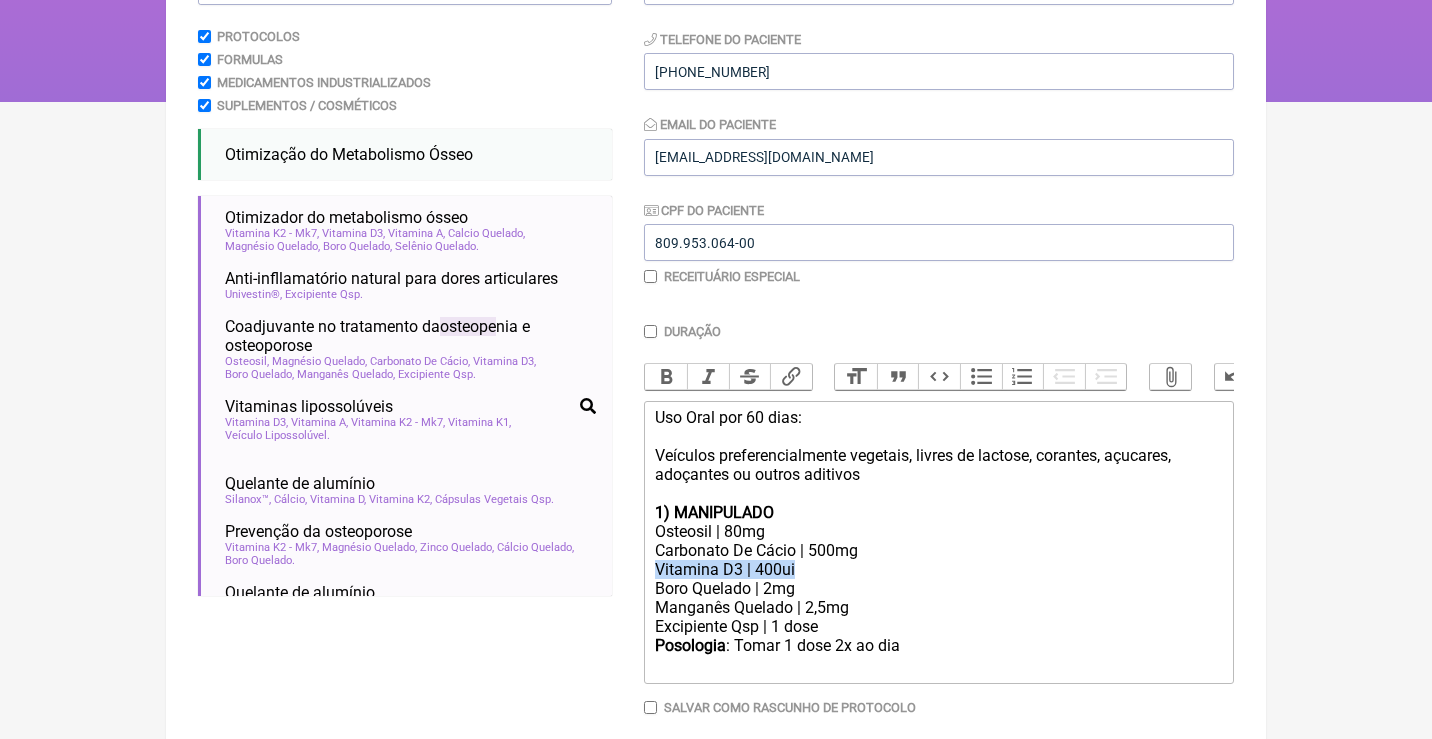 drag, startPoint x: 807, startPoint y: 560, endPoint x: 647, endPoint y: 553, distance: 160.15305 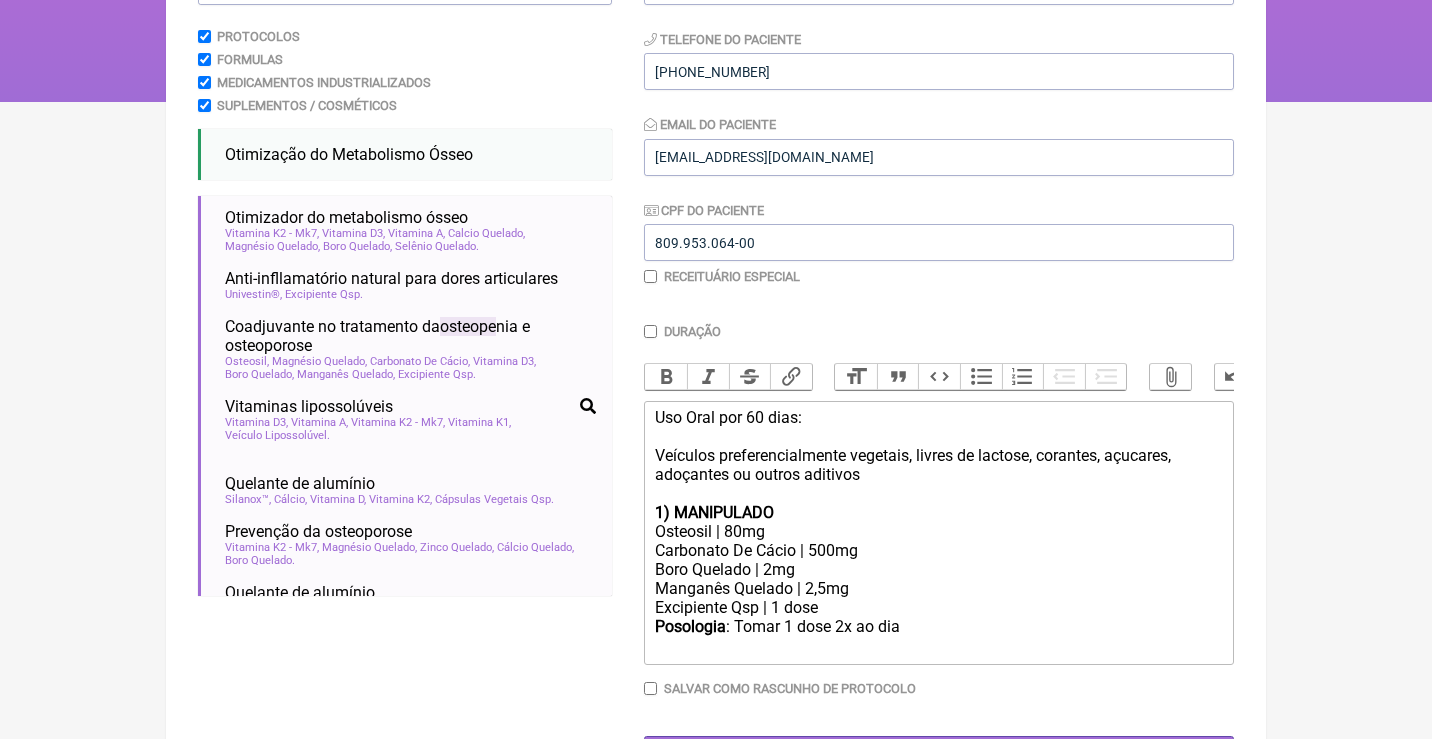 click on "Posologia : Tomar 1 dose 2x ao dia ㅤ" 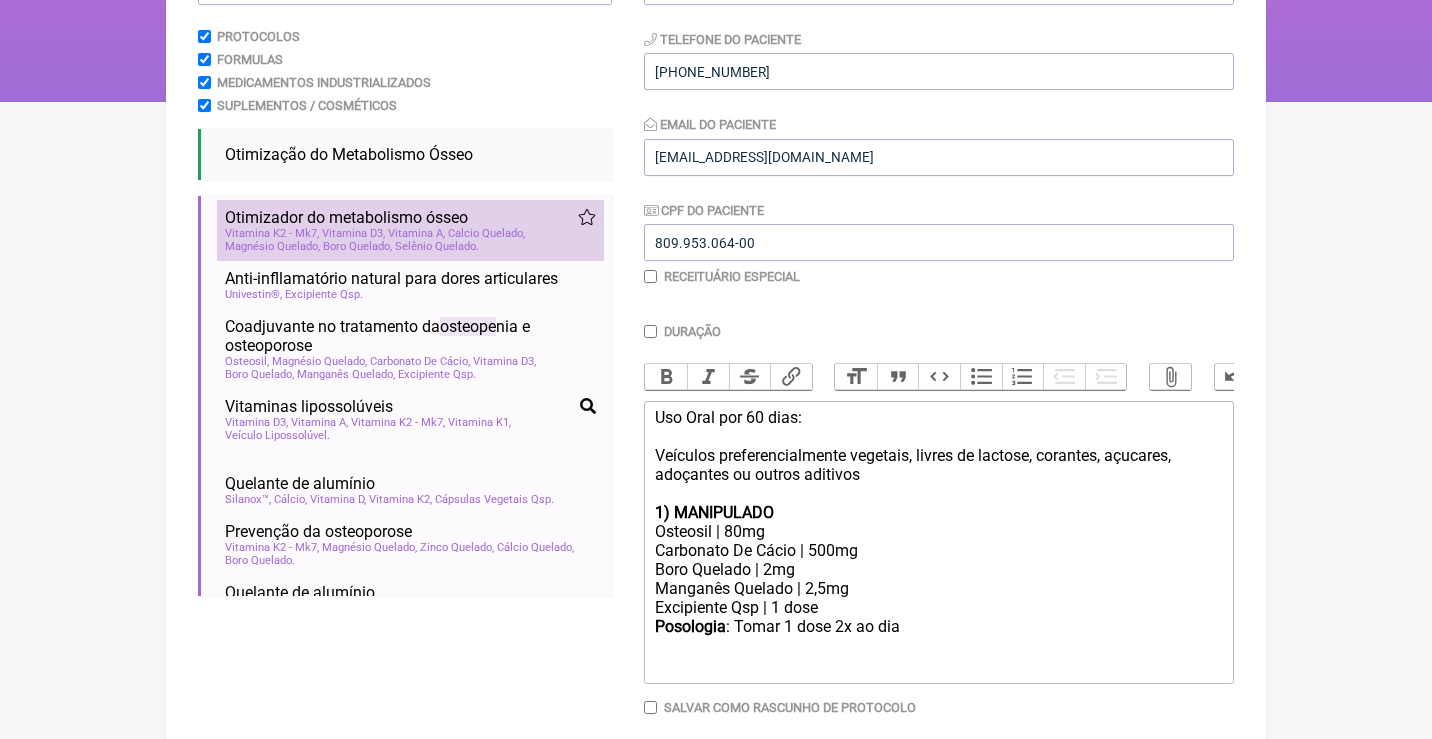 click on "Calcio Quelado" at bounding box center [486, 233] 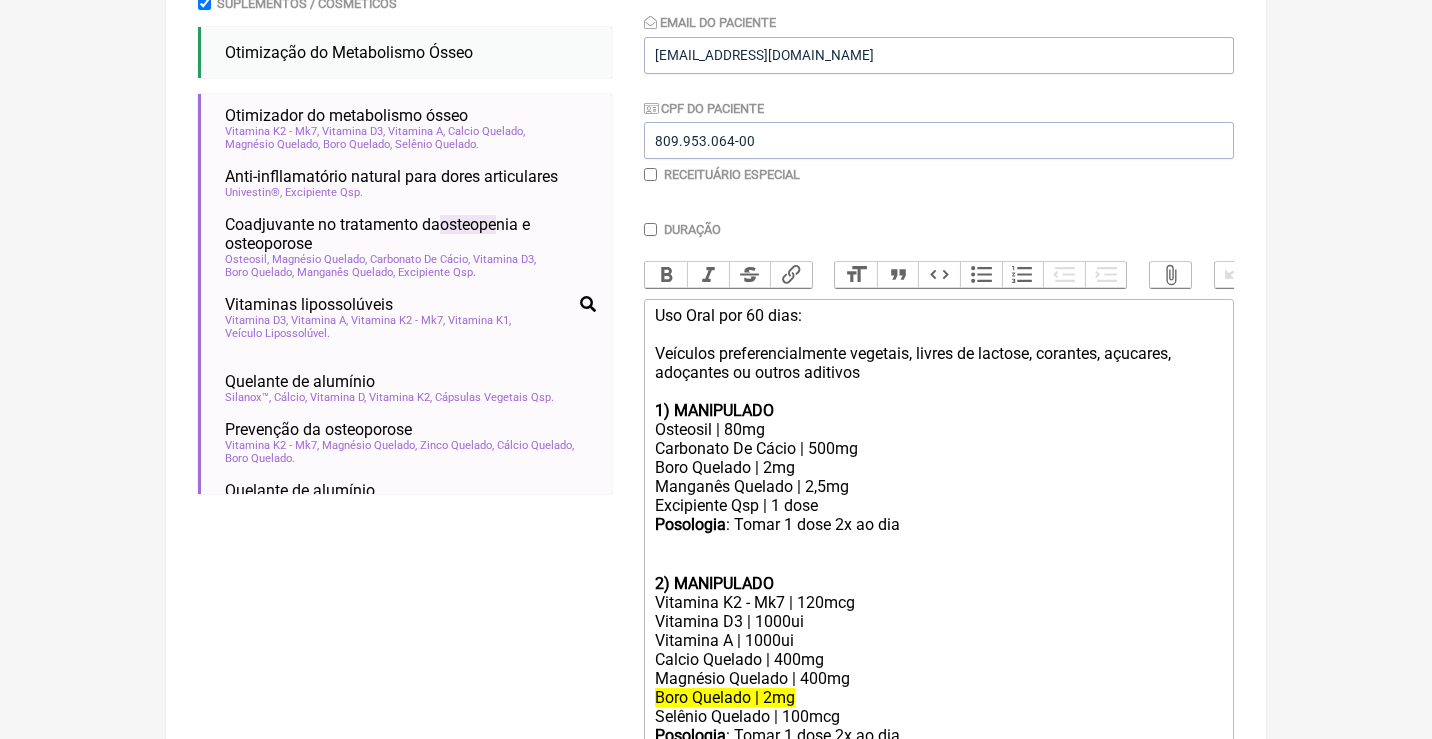 scroll, scrollTop: 401, scrollLeft: 0, axis: vertical 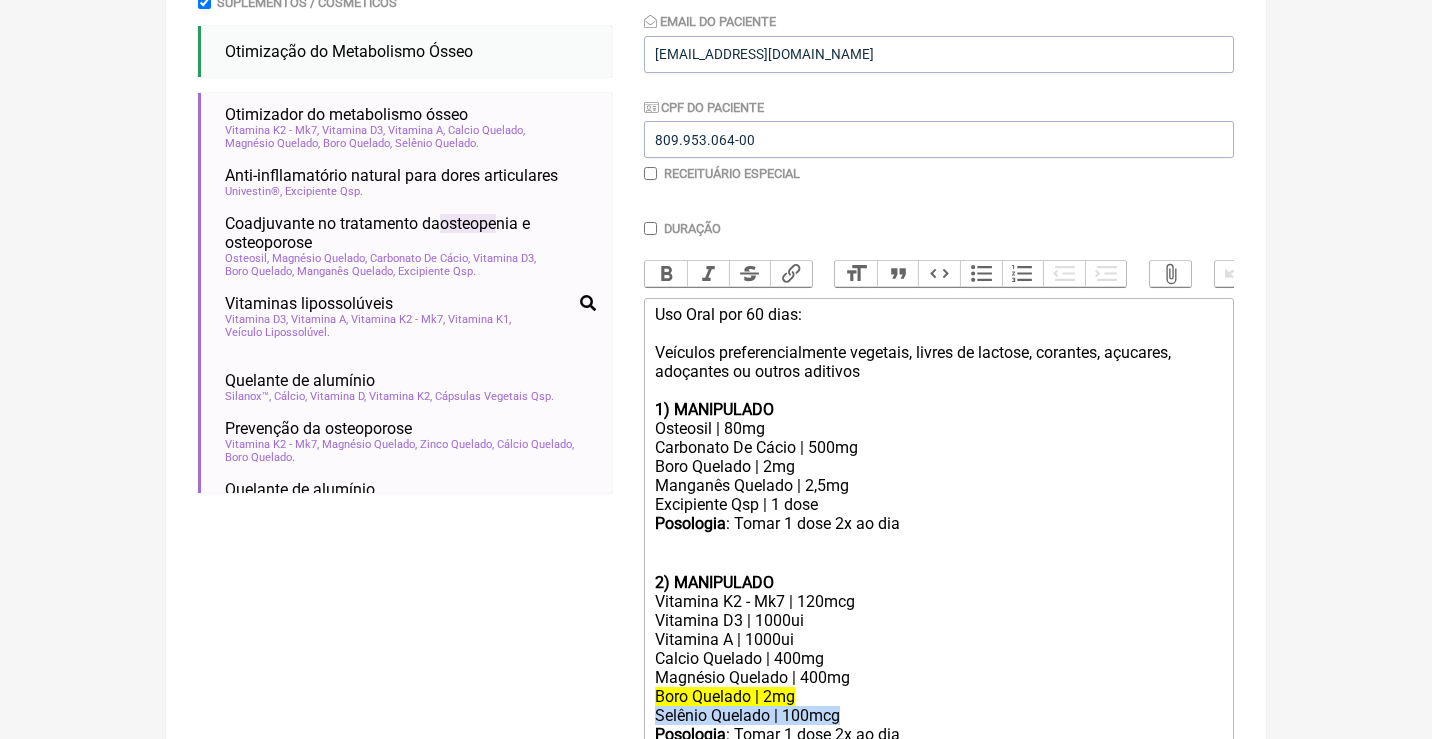 drag, startPoint x: 855, startPoint y: 689, endPoint x: 645, endPoint y: 684, distance: 210.05951 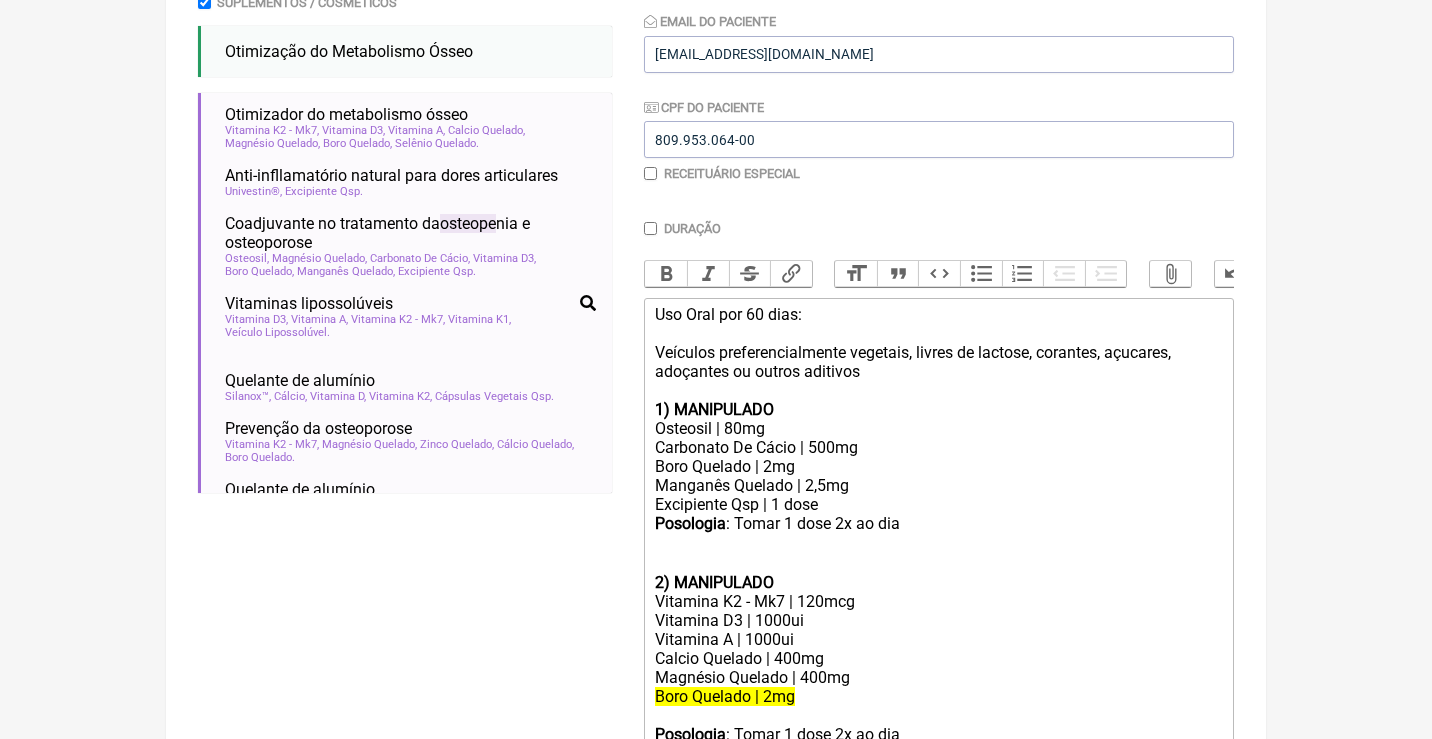 click on "Manganês Quelado | 2,5mg" 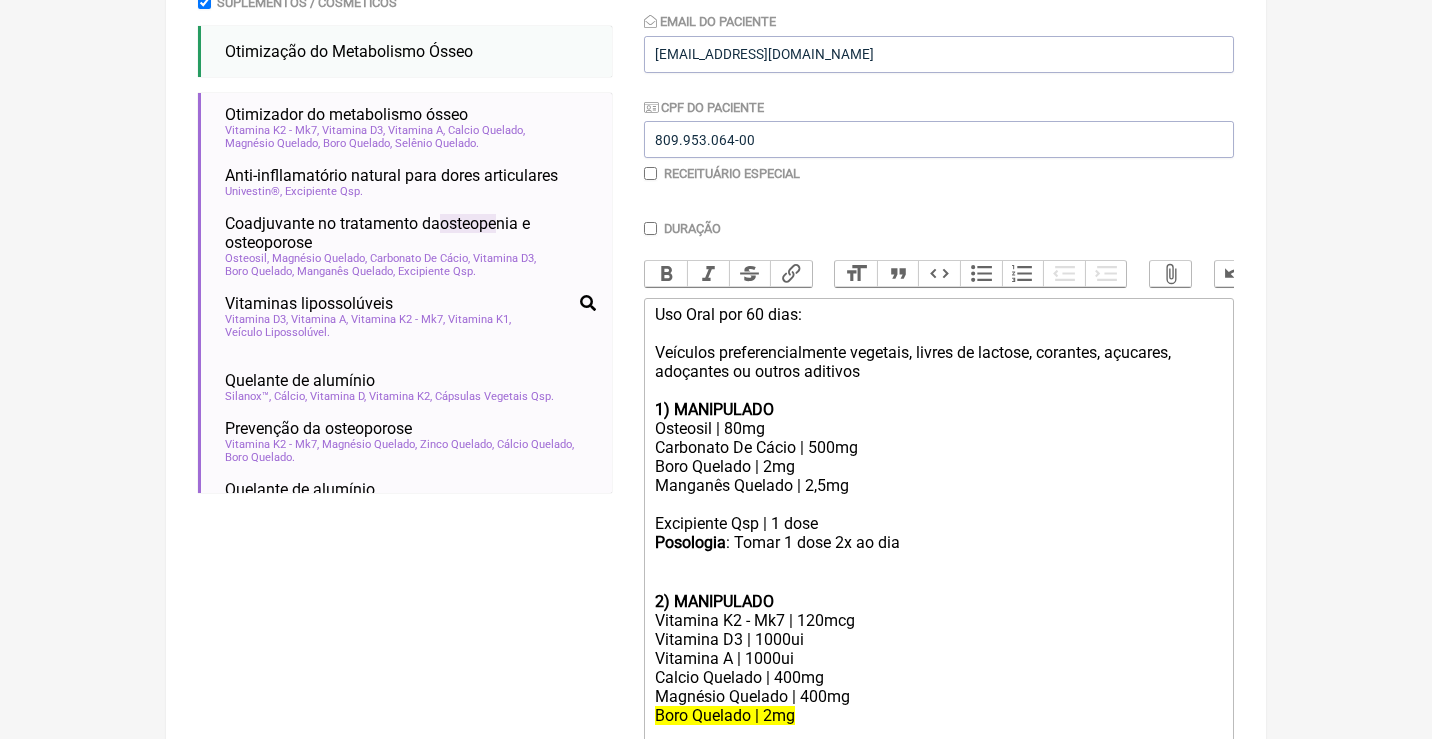 paste on "Selênio Quelado | 100mcg" 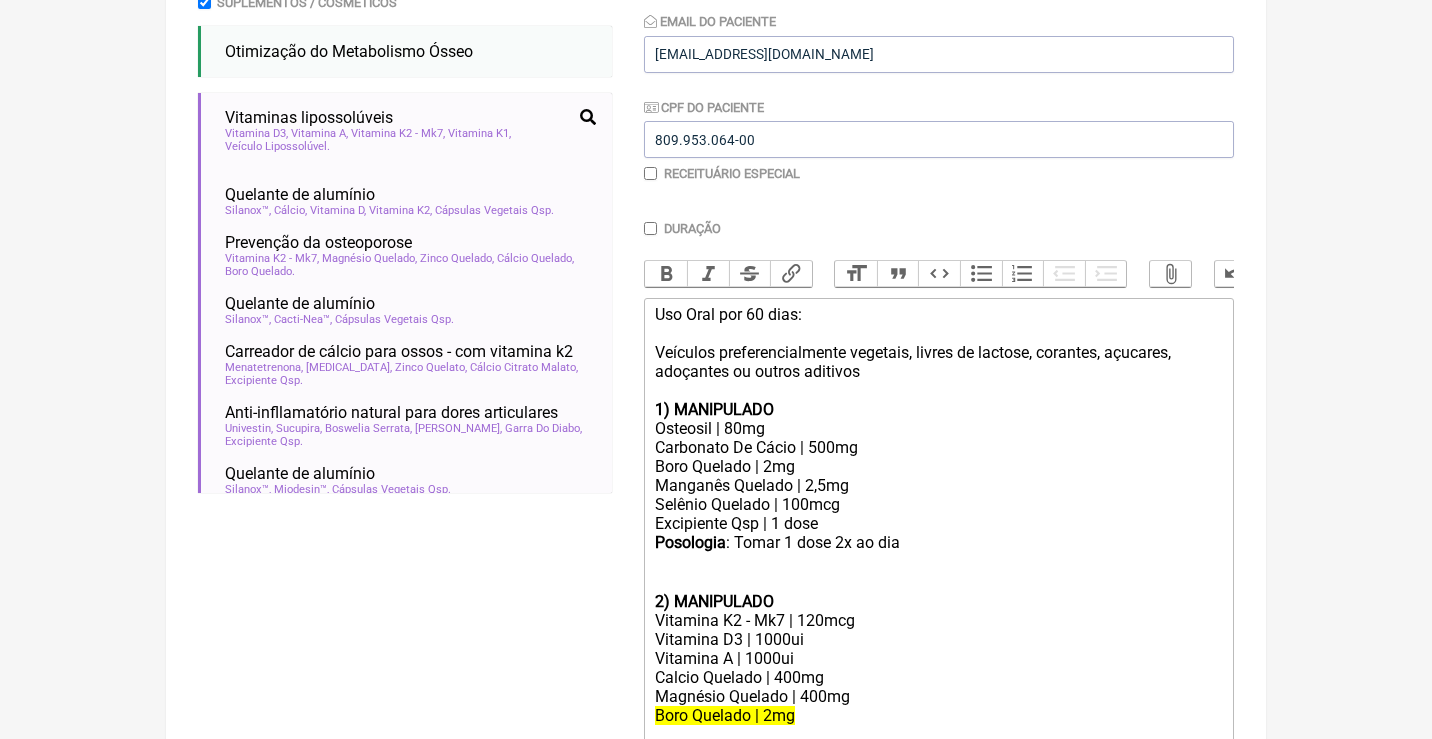 scroll, scrollTop: 429, scrollLeft: 0, axis: vertical 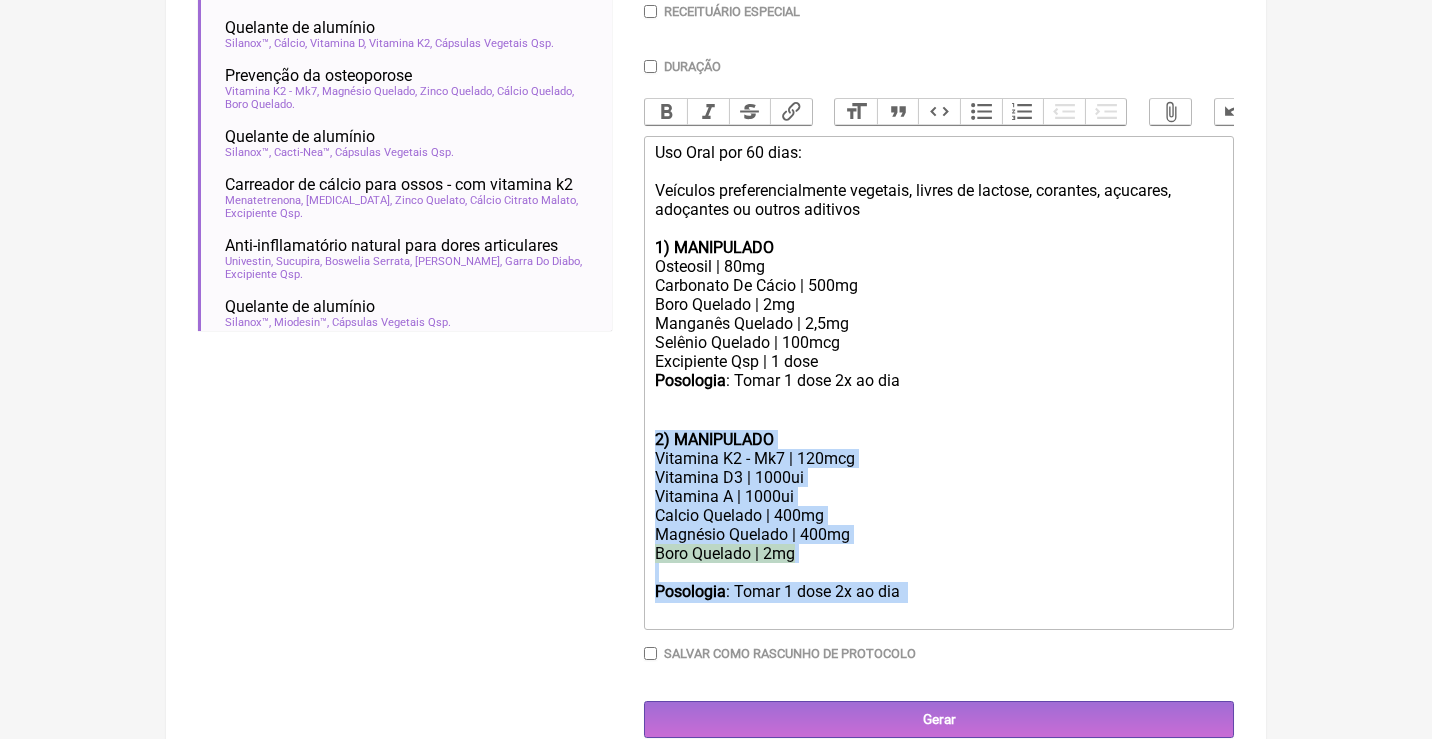 drag, startPoint x: 987, startPoint y: 573, endPoint x: 584, endPoint y: 421, distance: 430.7122 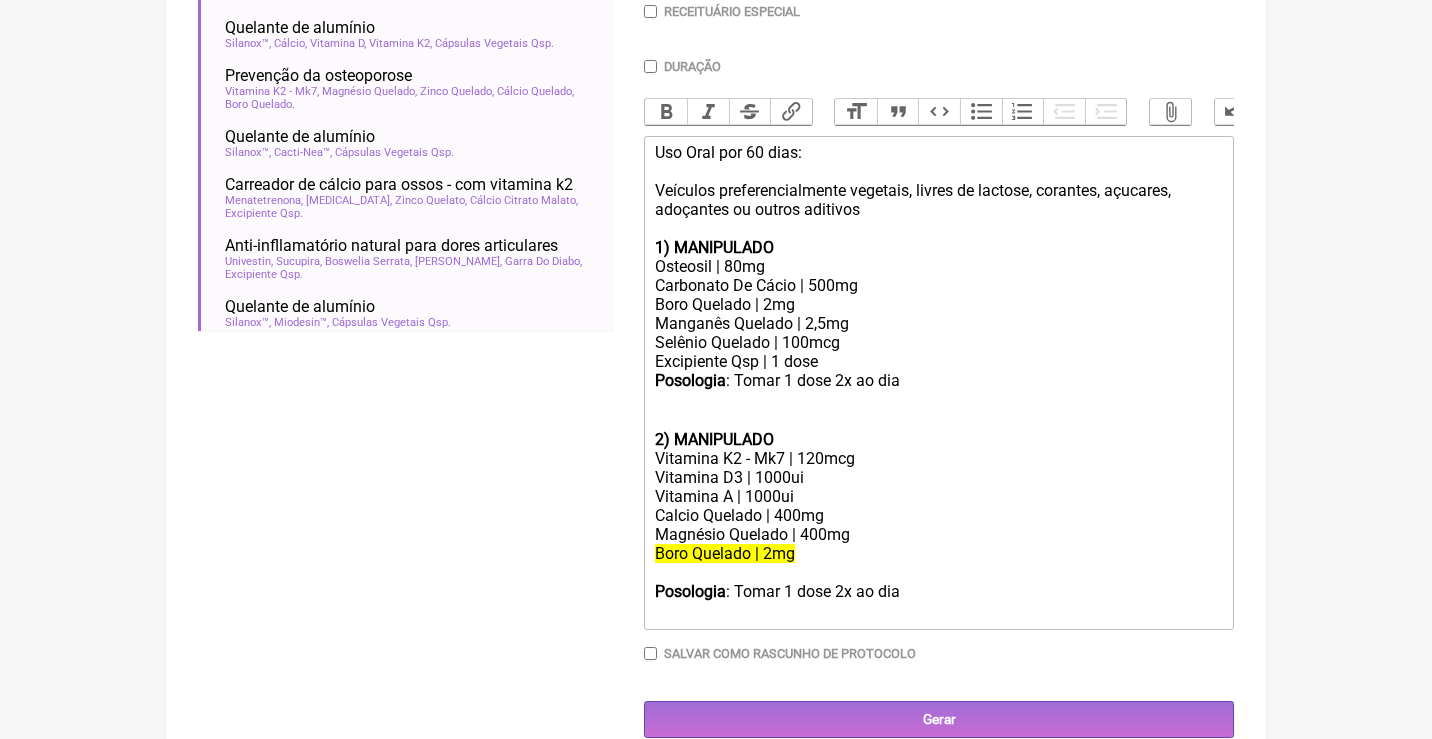 type on "<div>Uso Oral por 60 dias:<br><br>Veículos preferencialmente vegetais, livres de lactose, corantes, açucares, adoçantes ou outros aditivos<br><br><strong>1) MANIPULADO</strong></div><div>Osteosil | 80mg</div><div>Carbonato De Cácio | 500mg</div><div>Boro Quelado | 2mg</div><div>Manganês Quelado | 2,5mg<br>Selênio Quelado | 100mcg</div><div>Excipiente Qsp | 1 dose</div><div><strong>Posologia</strong>: Tomar 1 dose 2x ao dia ㅤ<br><br><br></div><div><br></div>" 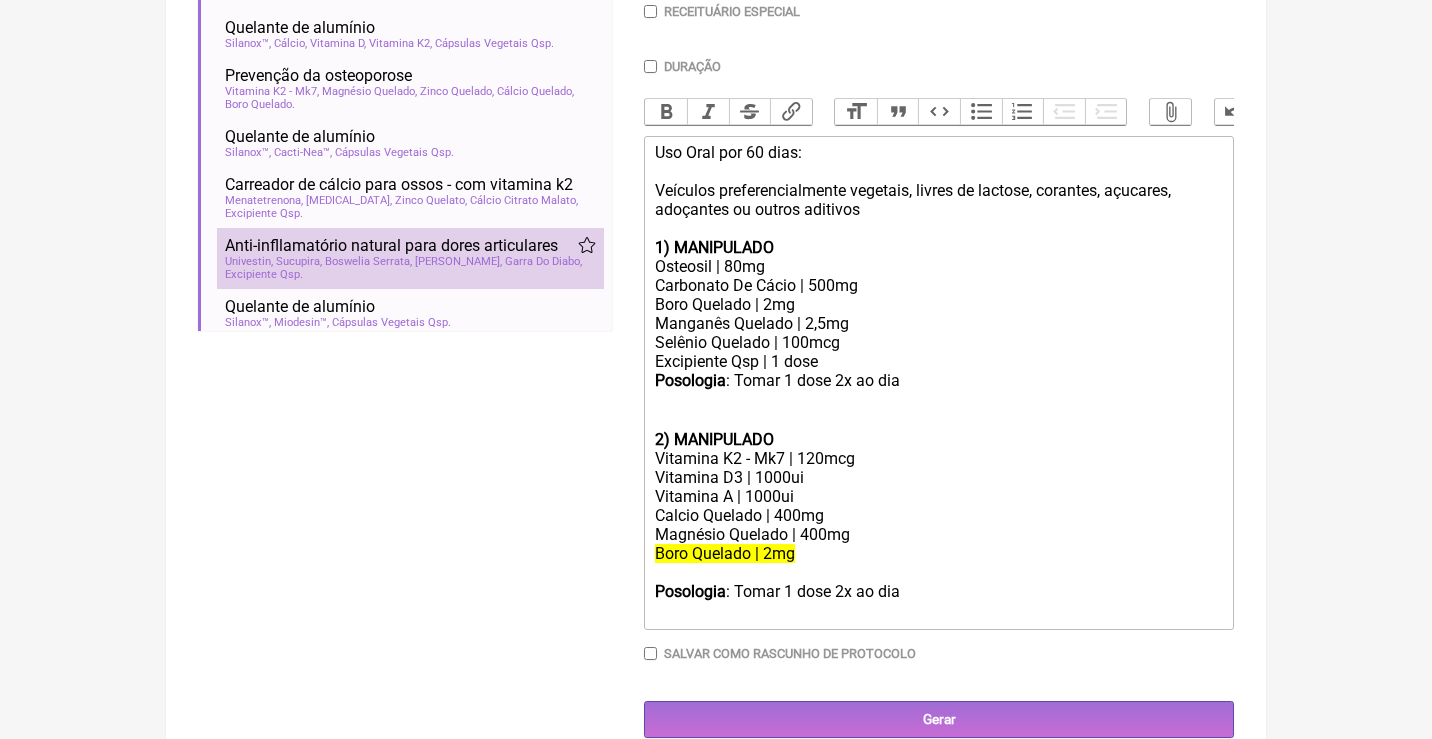 scroll, scrollTop: 401, scrollLeft: 0, axis: vertical 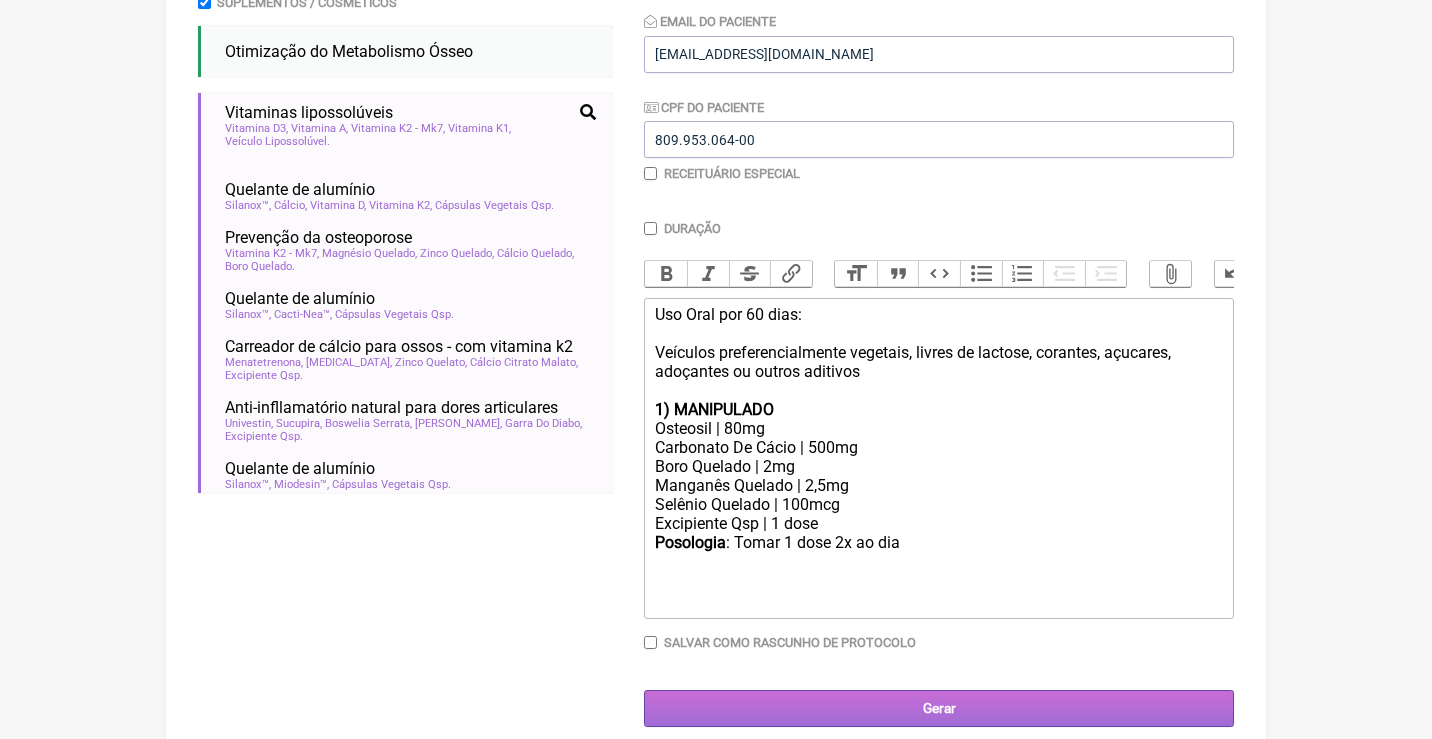 click on "Gerar" at bounding box center (939, 708) 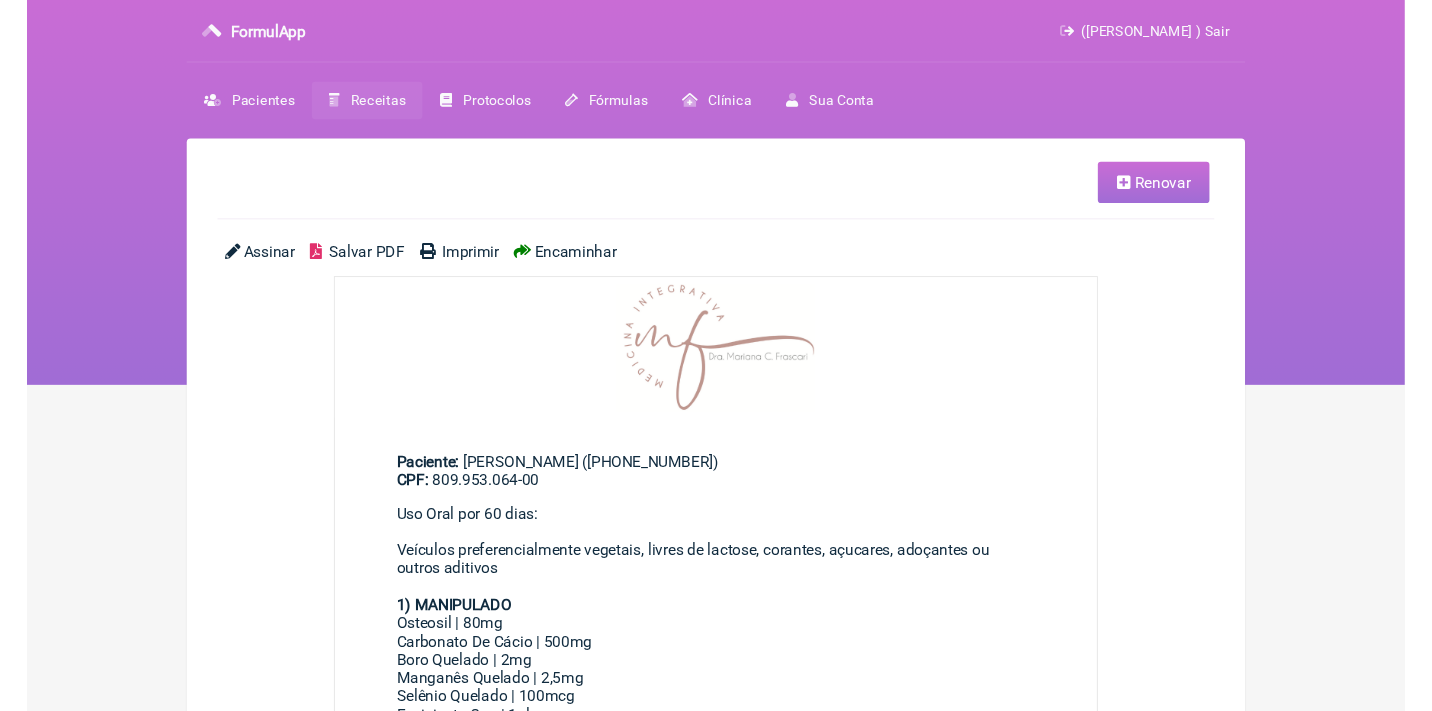 scroll, scrollTop: 0, scrollLeft: 0, axis: both 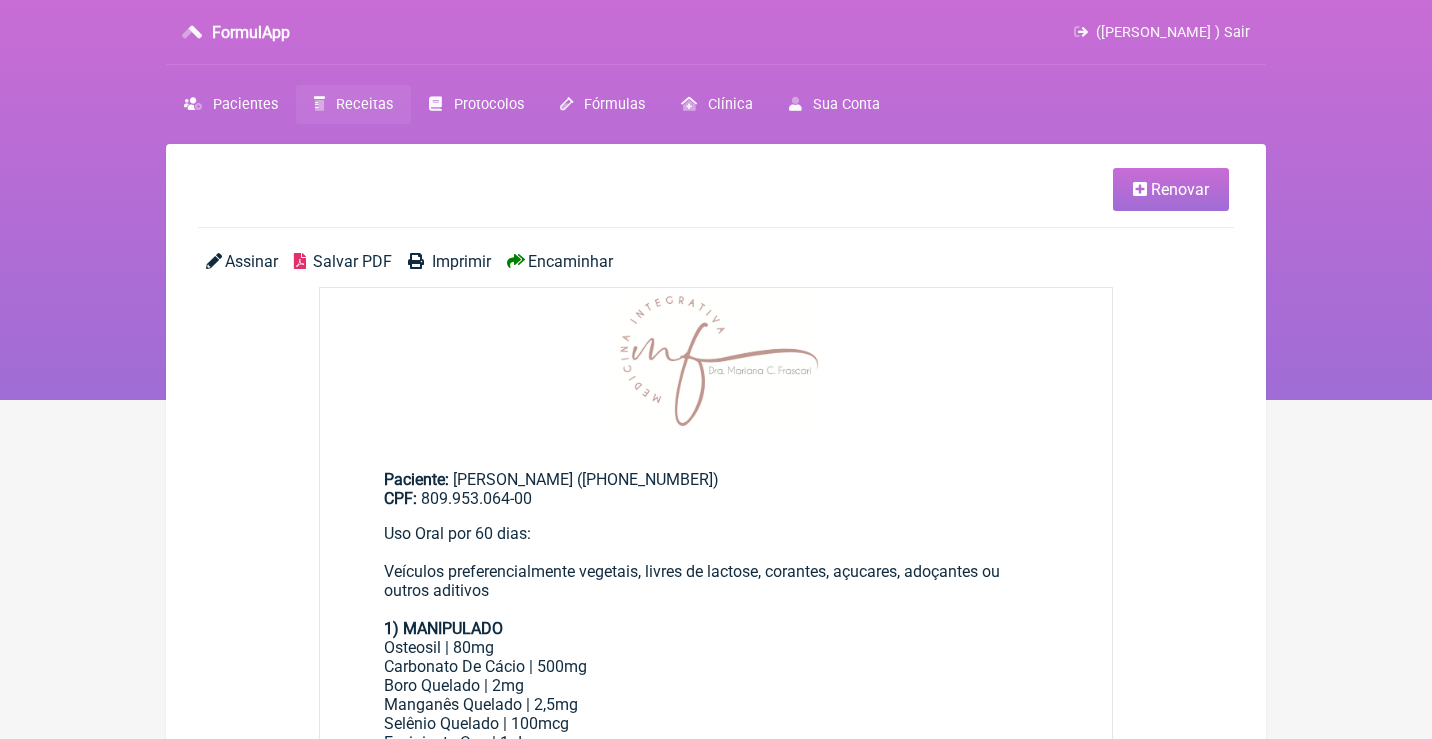 click on "Salvar PDF" at bounding box center (352, 261) 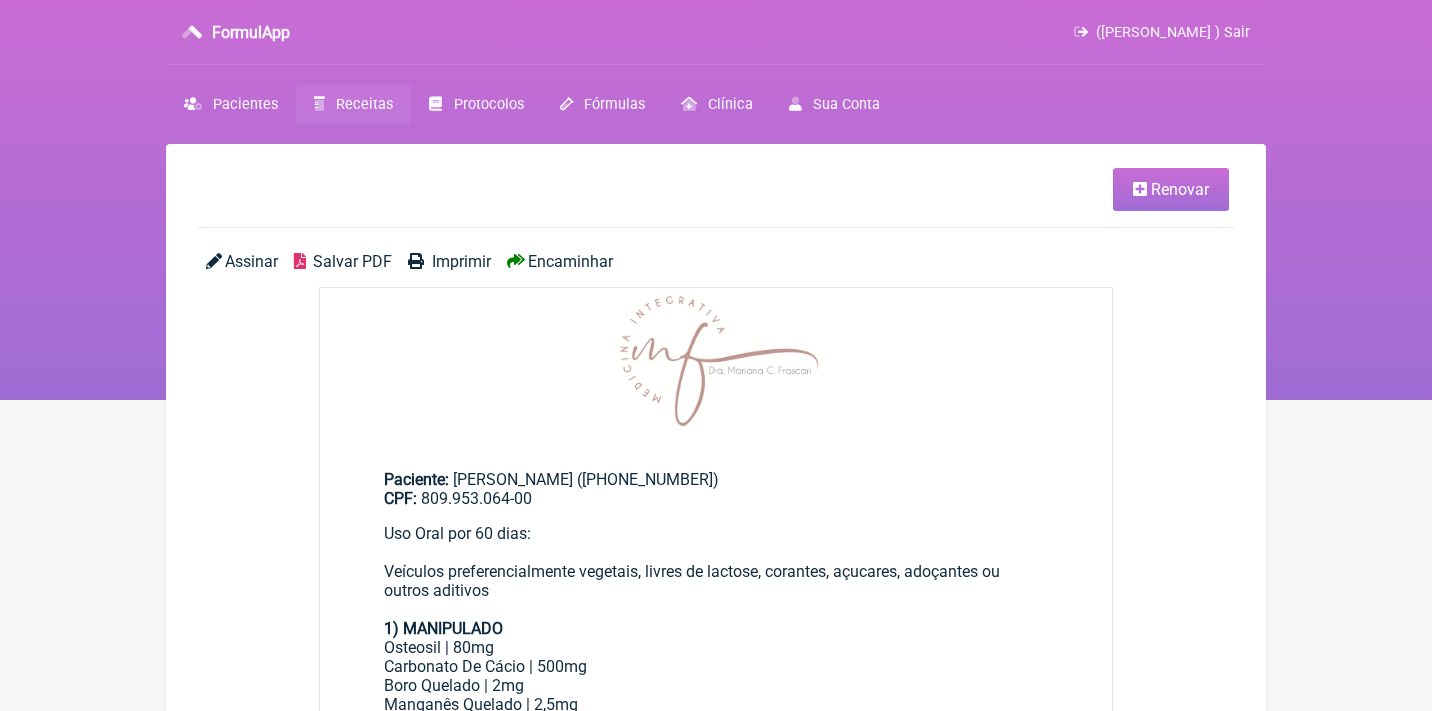 click on "Receitas" at bounding box center (364, 104) 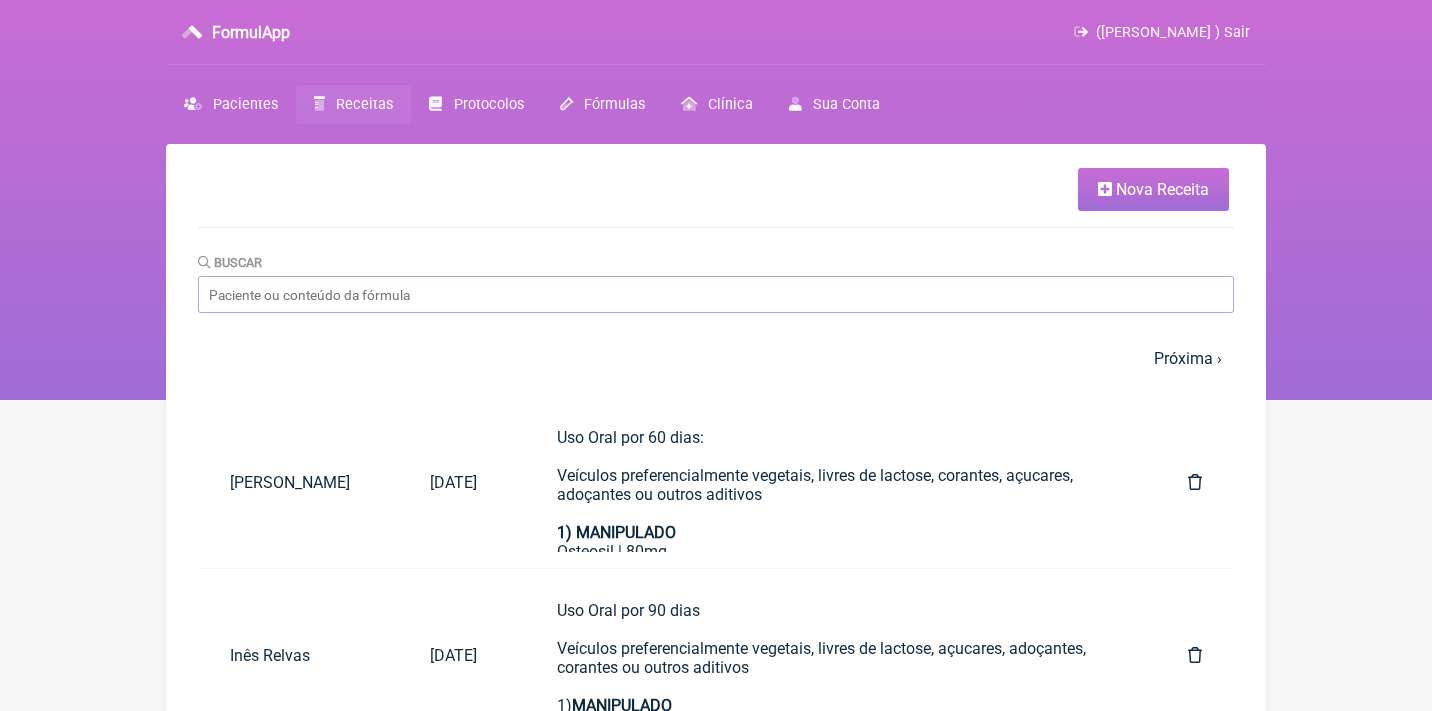 click on "Nova Receita" at bounding box center [1162, 189] 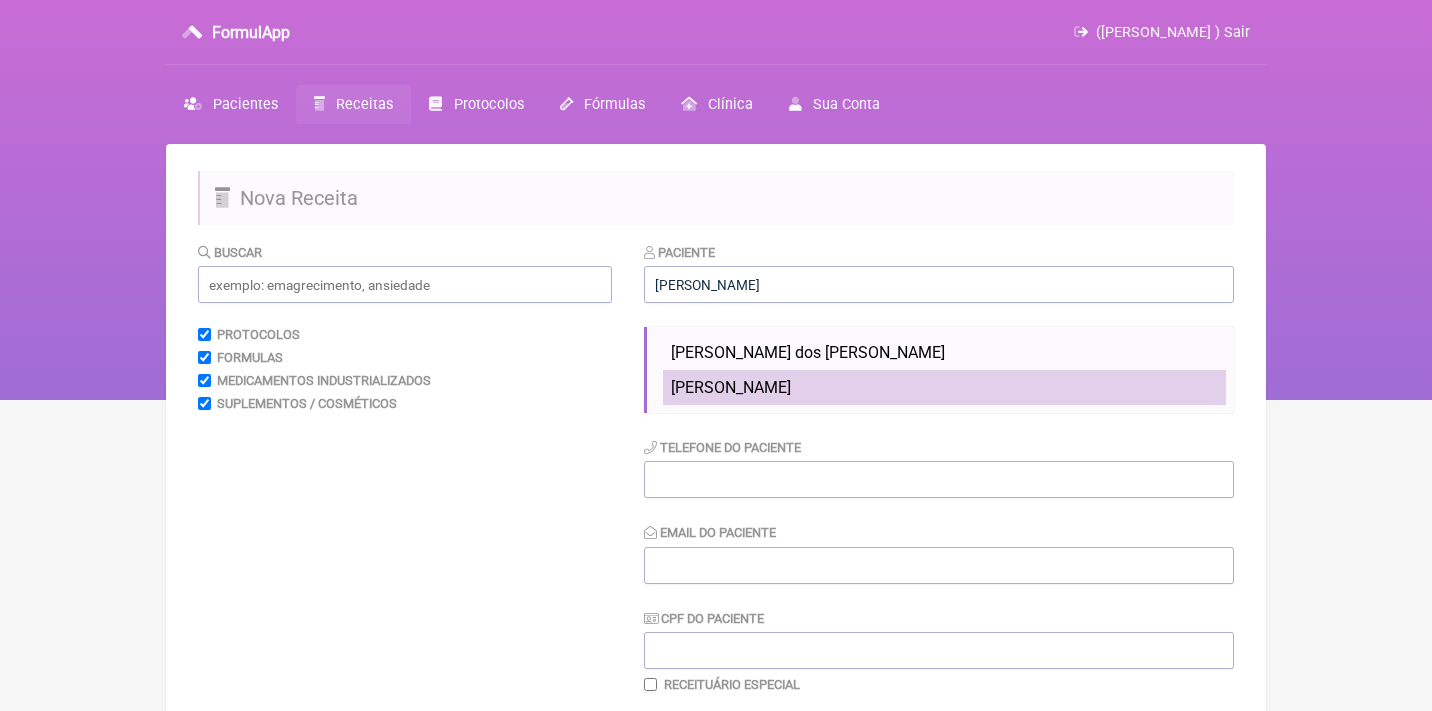 click on "Tania Maselli" at bounding box center (944, 387) 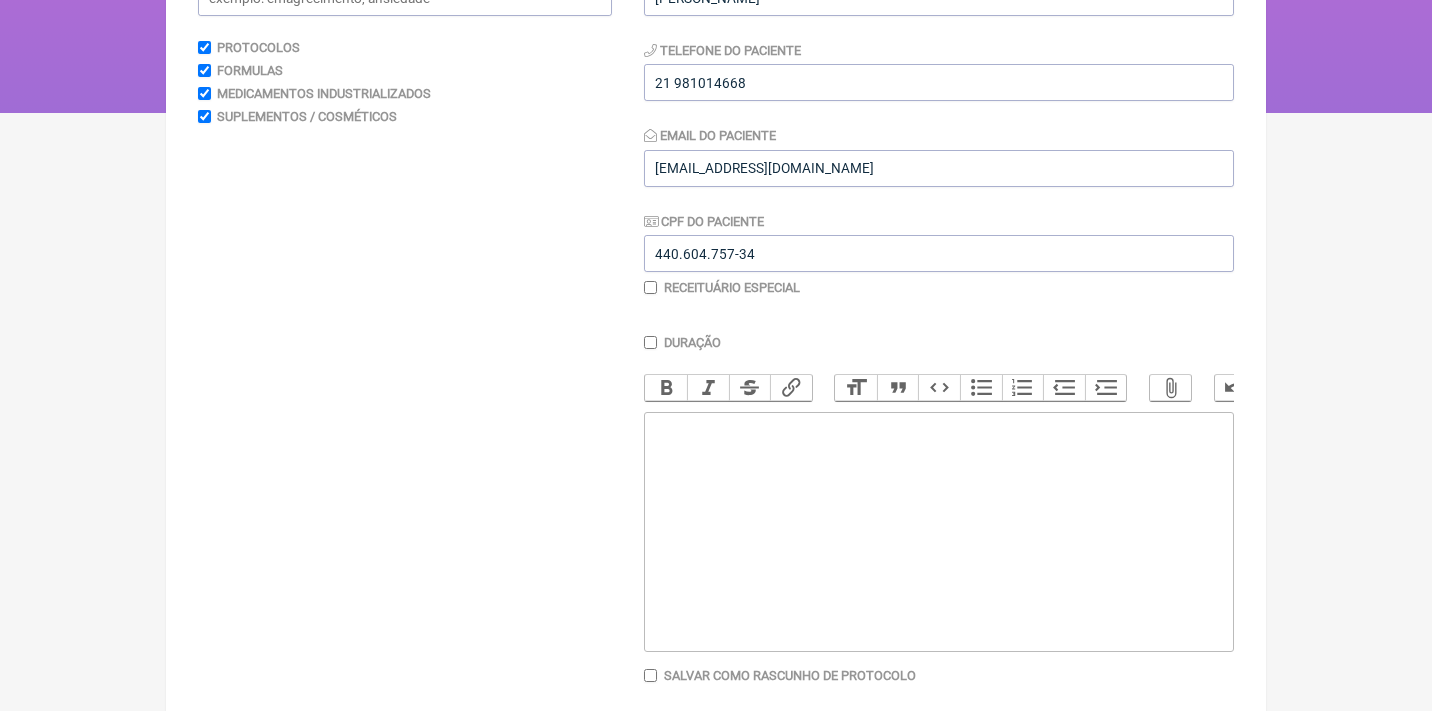 scroll, scrollTop: 299, scrollLeft: 0, axis: vertical 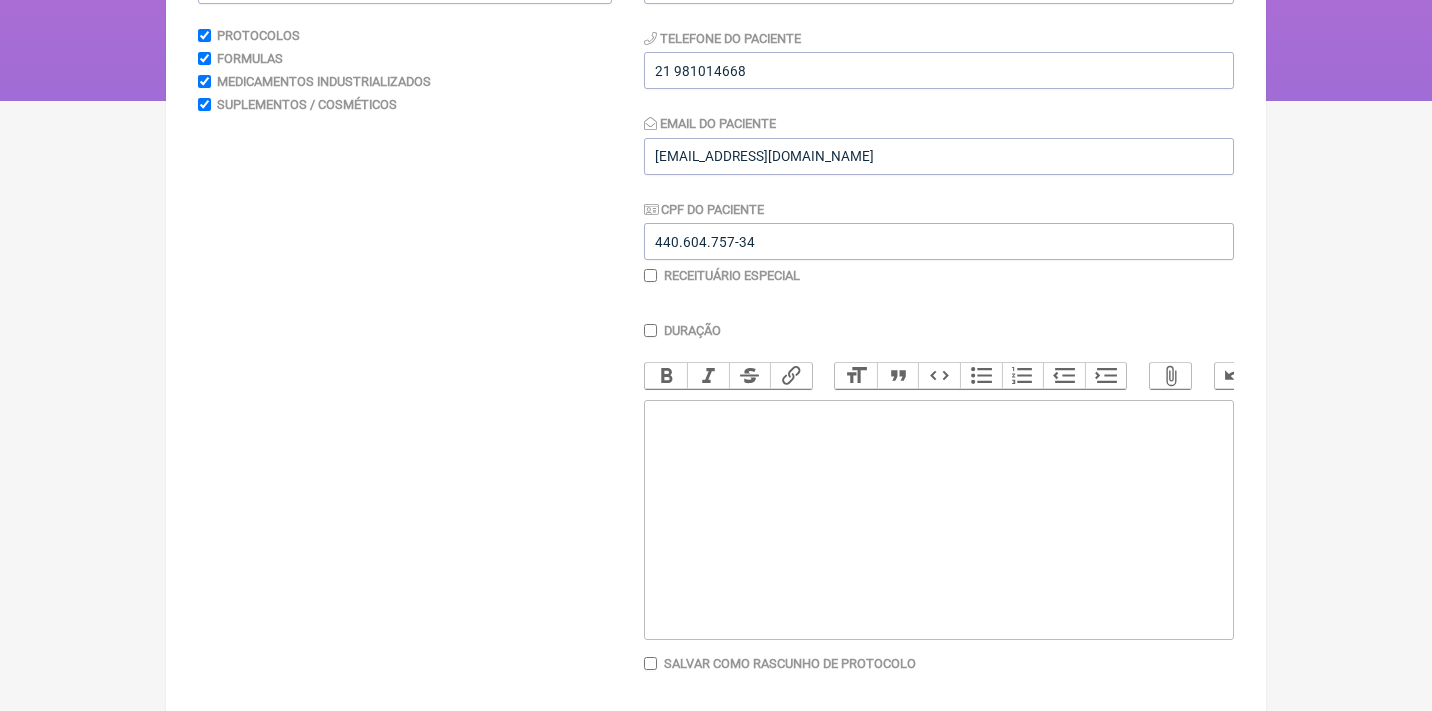 click 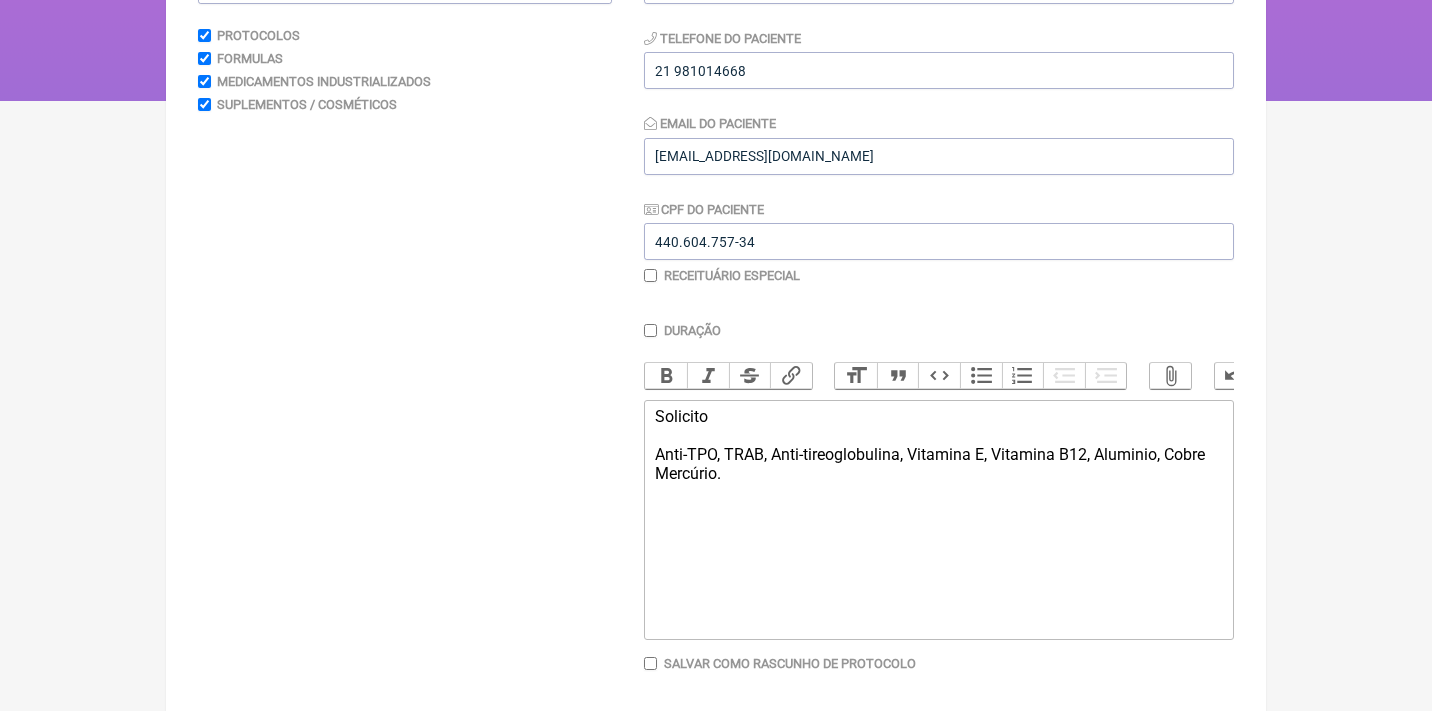 click on "Solicito Anti-TPO, TRAB, Anti-tireoglobulina, Vitamina E, Vitamina B12, Aluminio, Cobre Mercúrio." 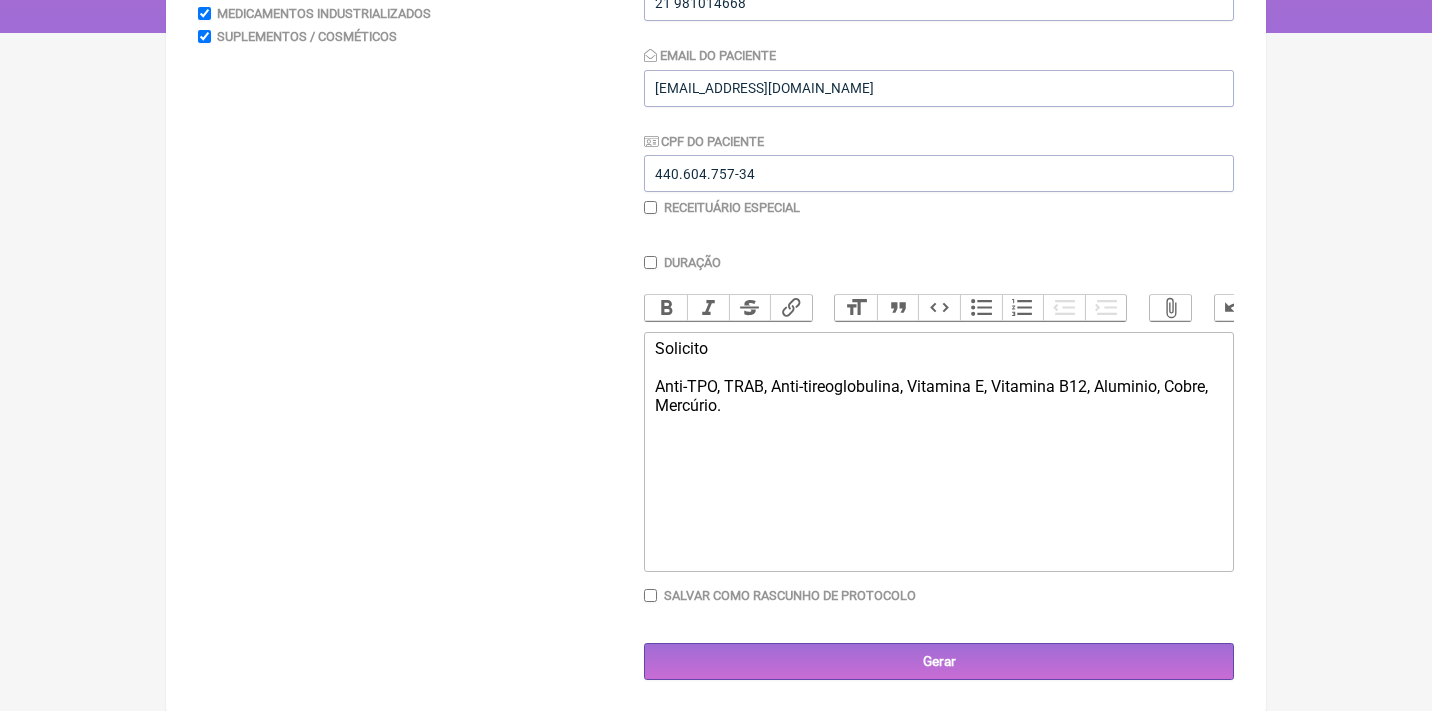 scroll, scrollTop: 366, scrollLeft: 0, axis: vertical 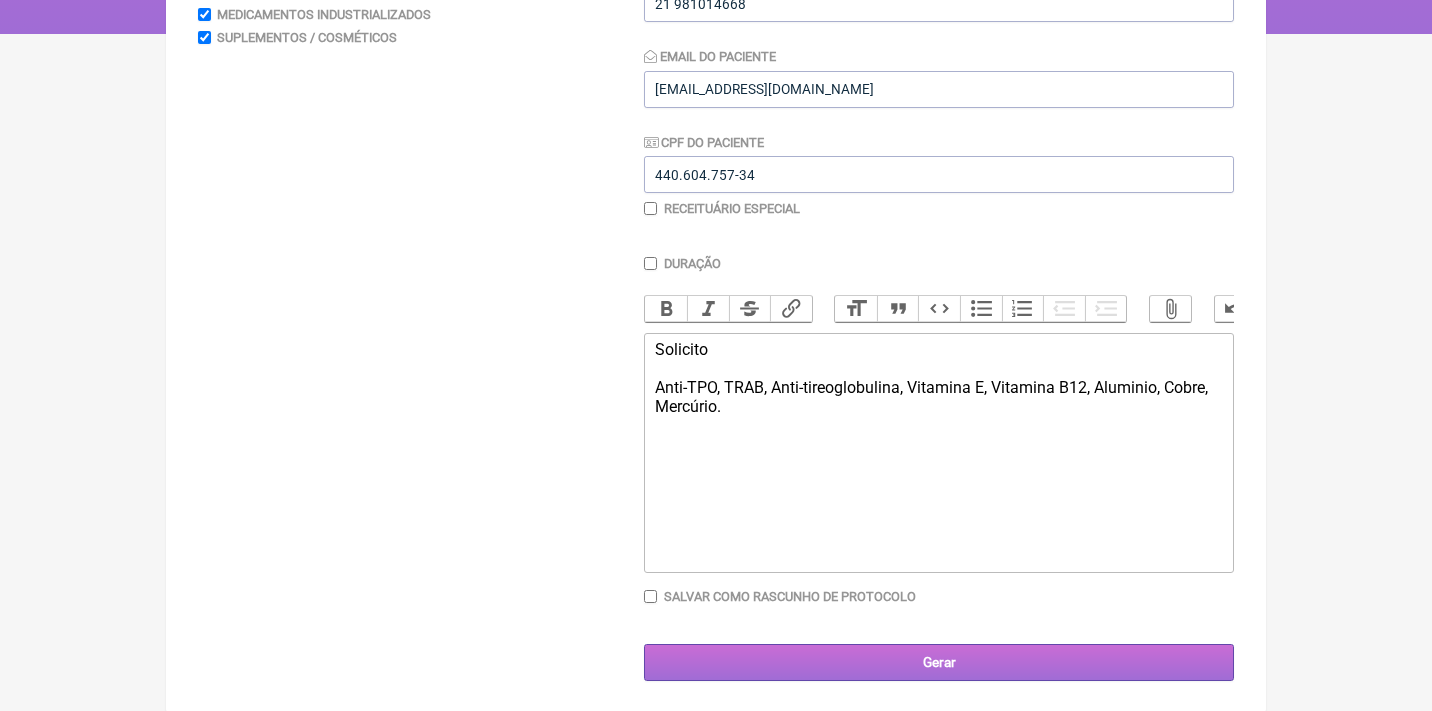click on "Gerar" at bounding box center (939, 662) 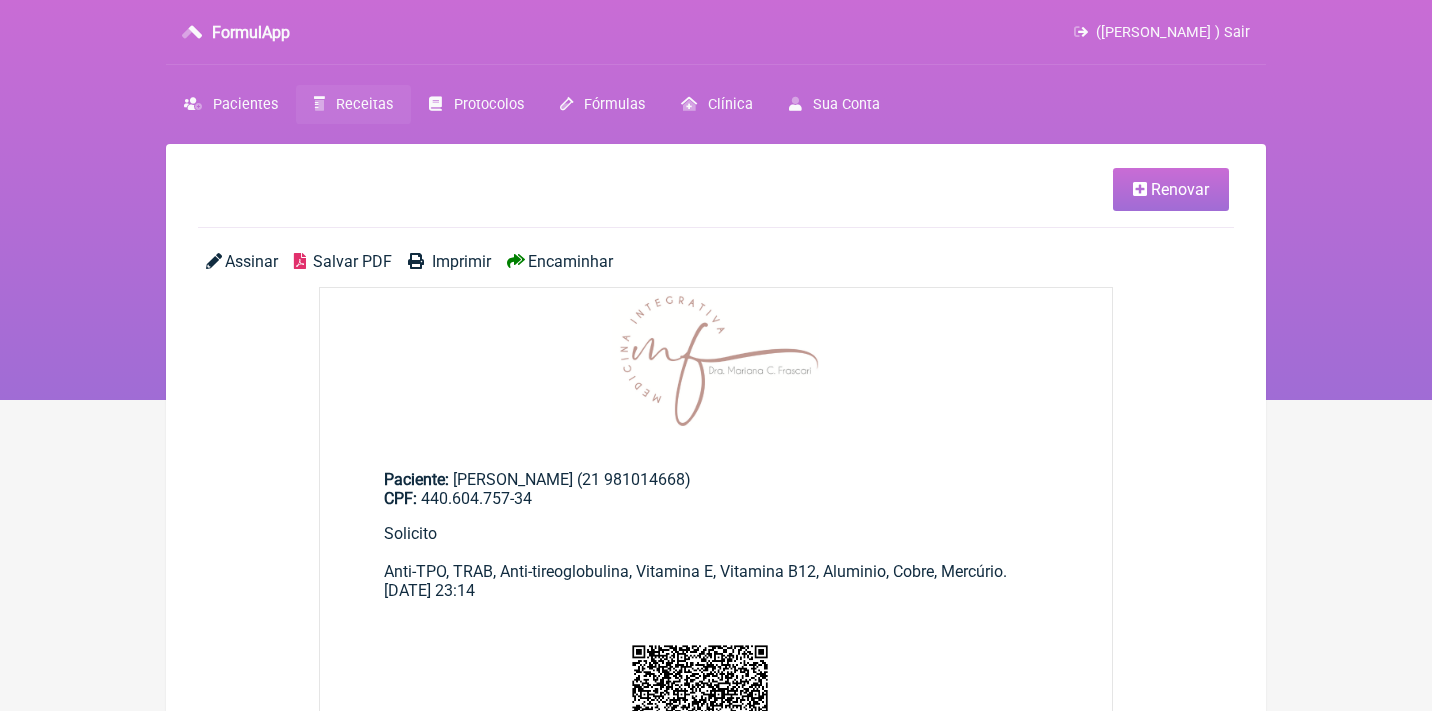 scroll, scrollTop: 0, scrollLeft: 0, axis: both 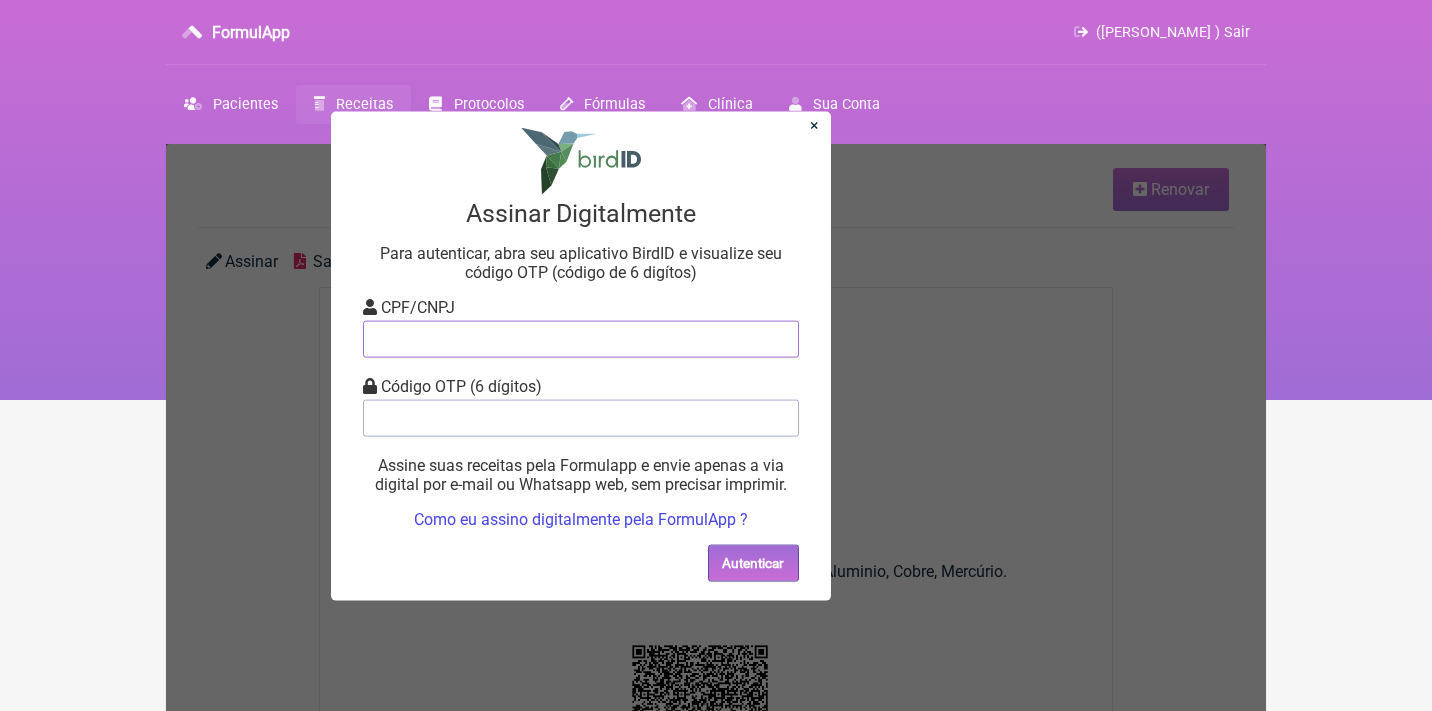 click at bounding box center [581, 338] 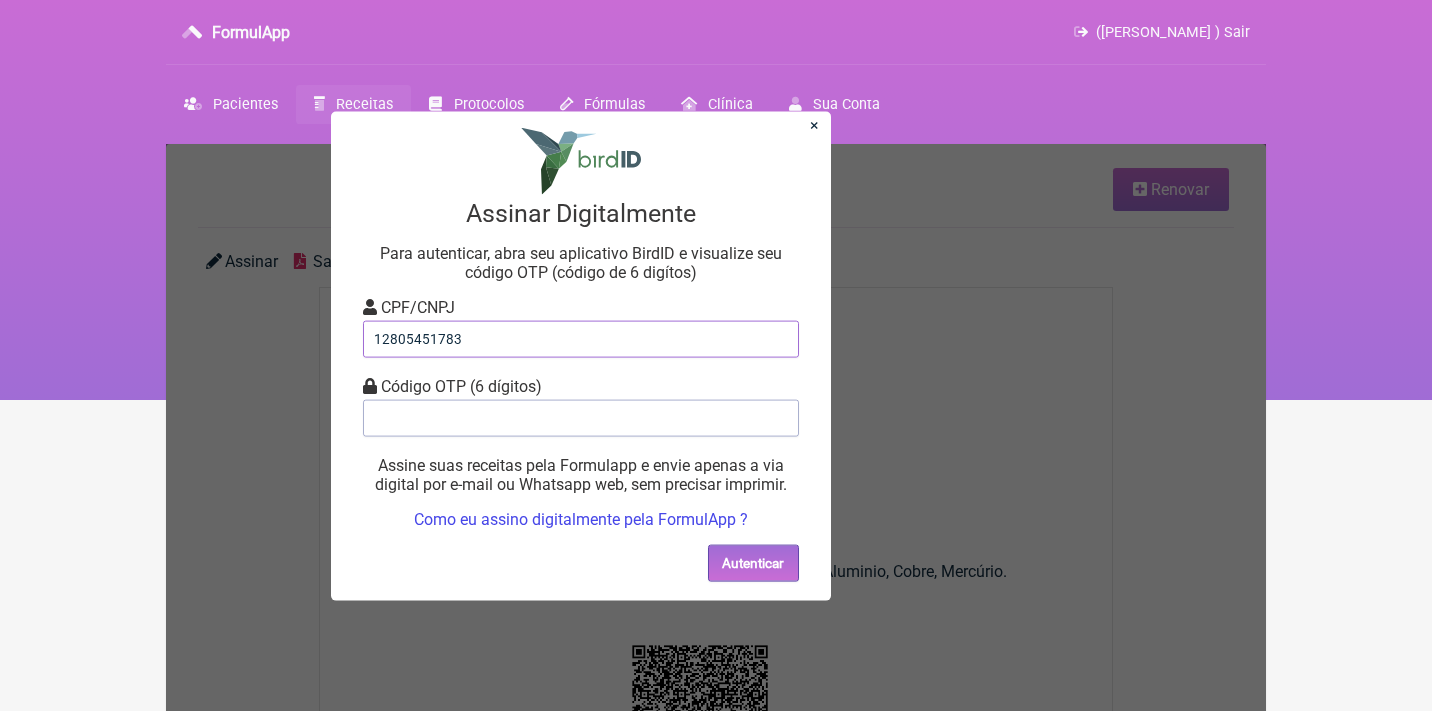 type on "12805451783" 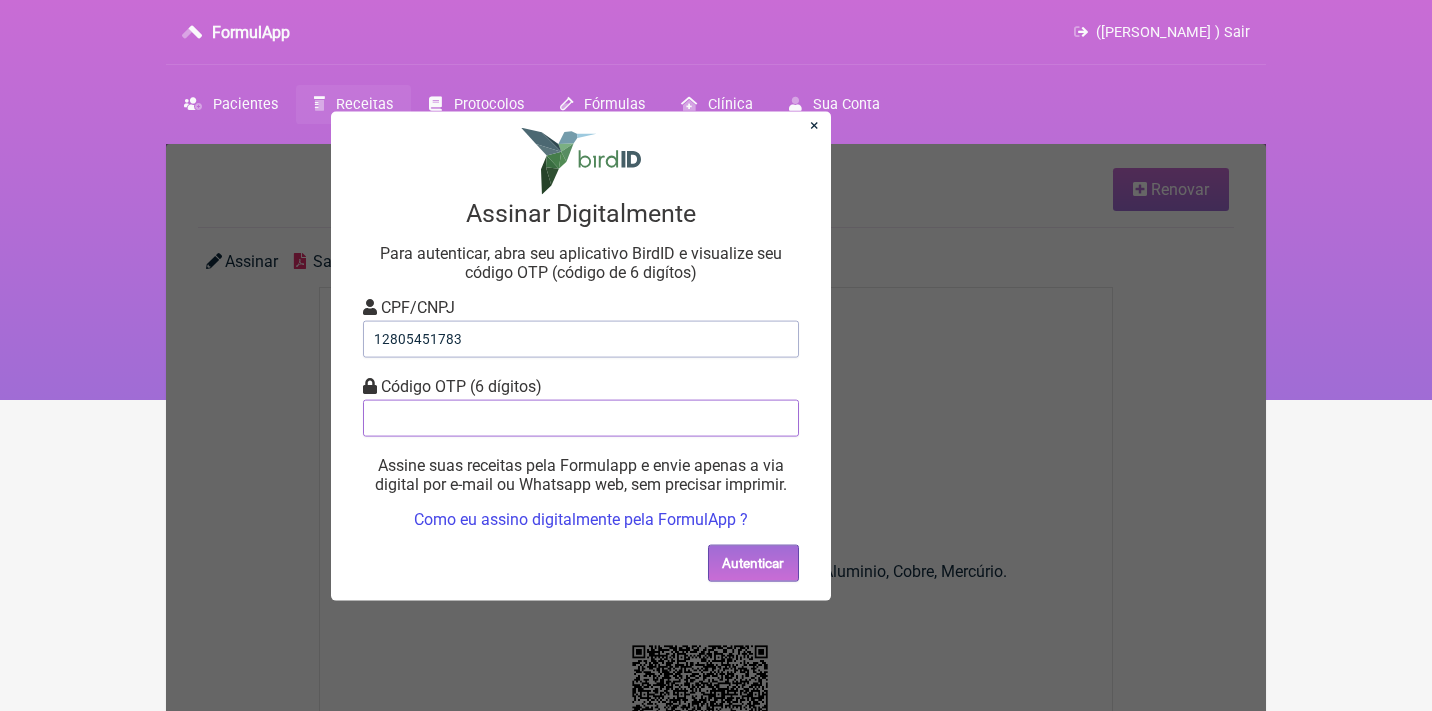 click at bounding box center (581, 417) 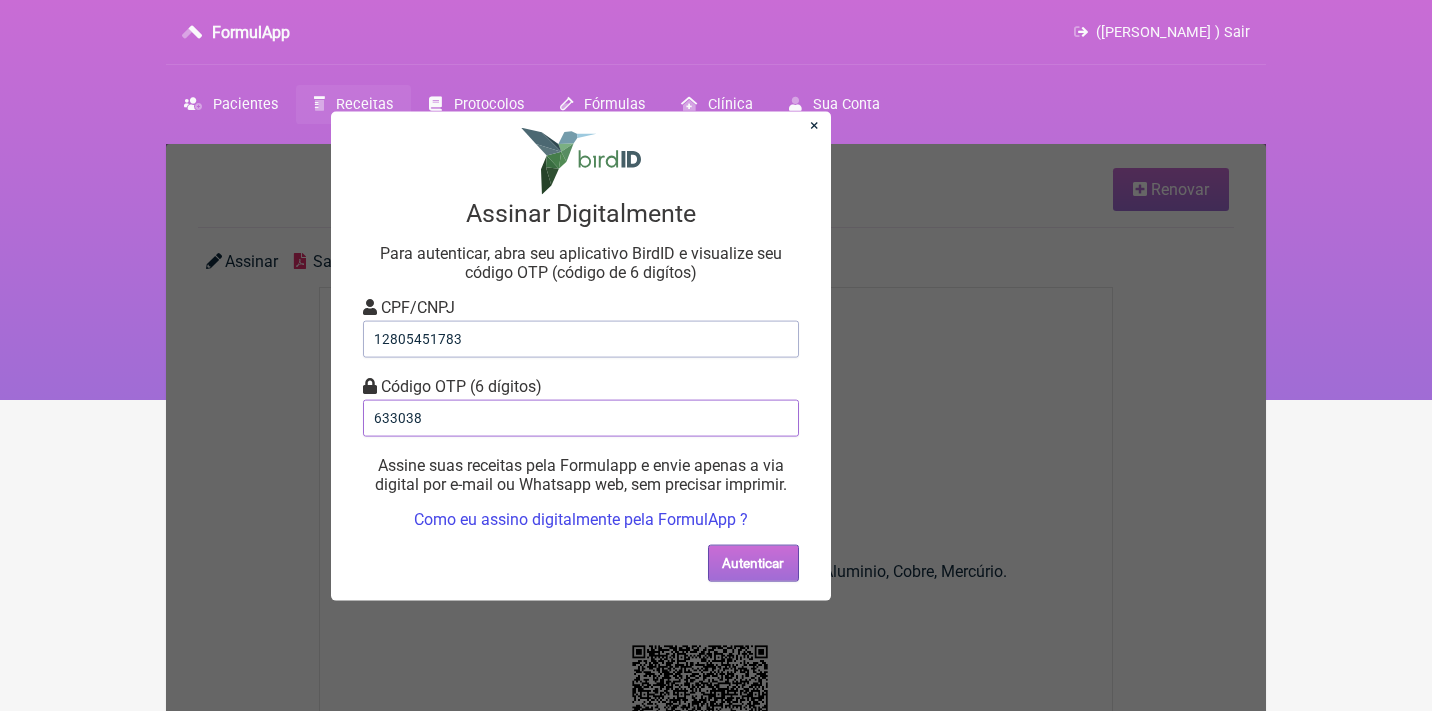 type on "633038" 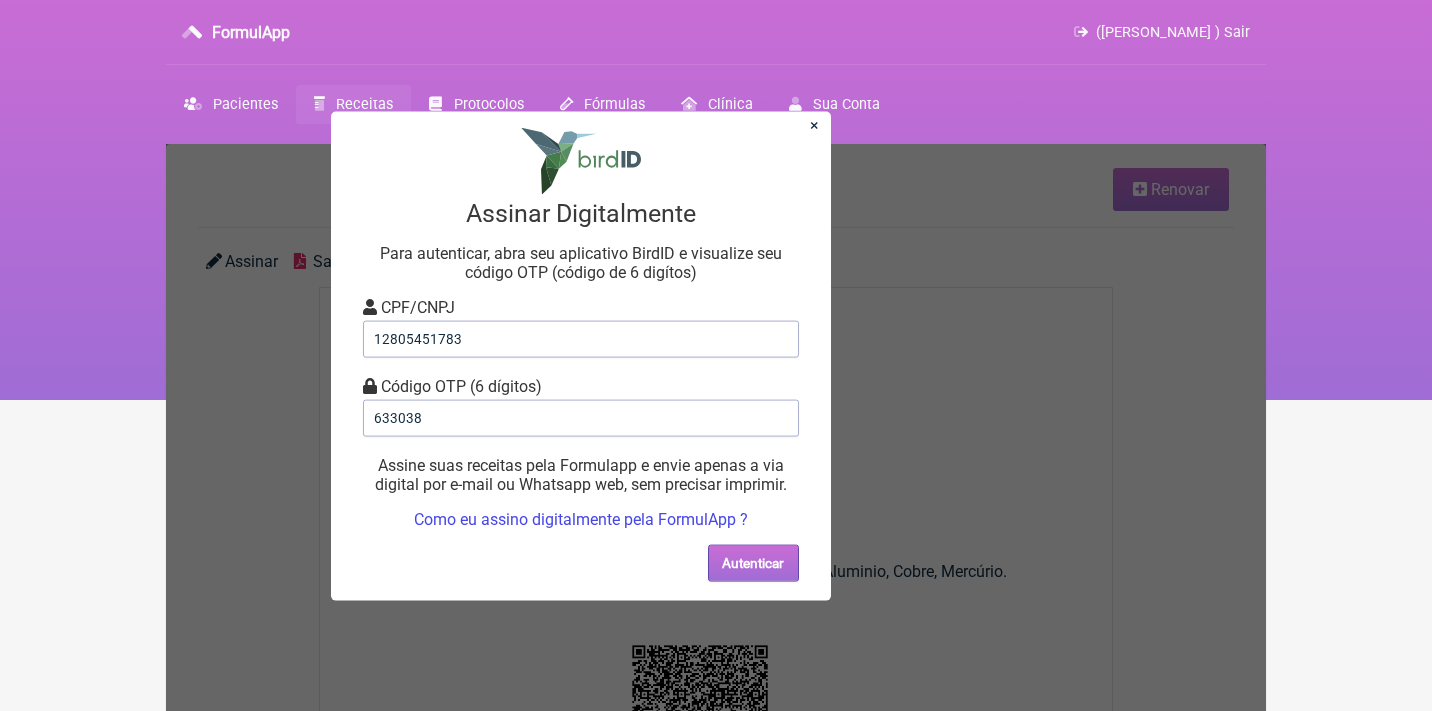 click on "Autenticar" at bounding box center [753, 562] 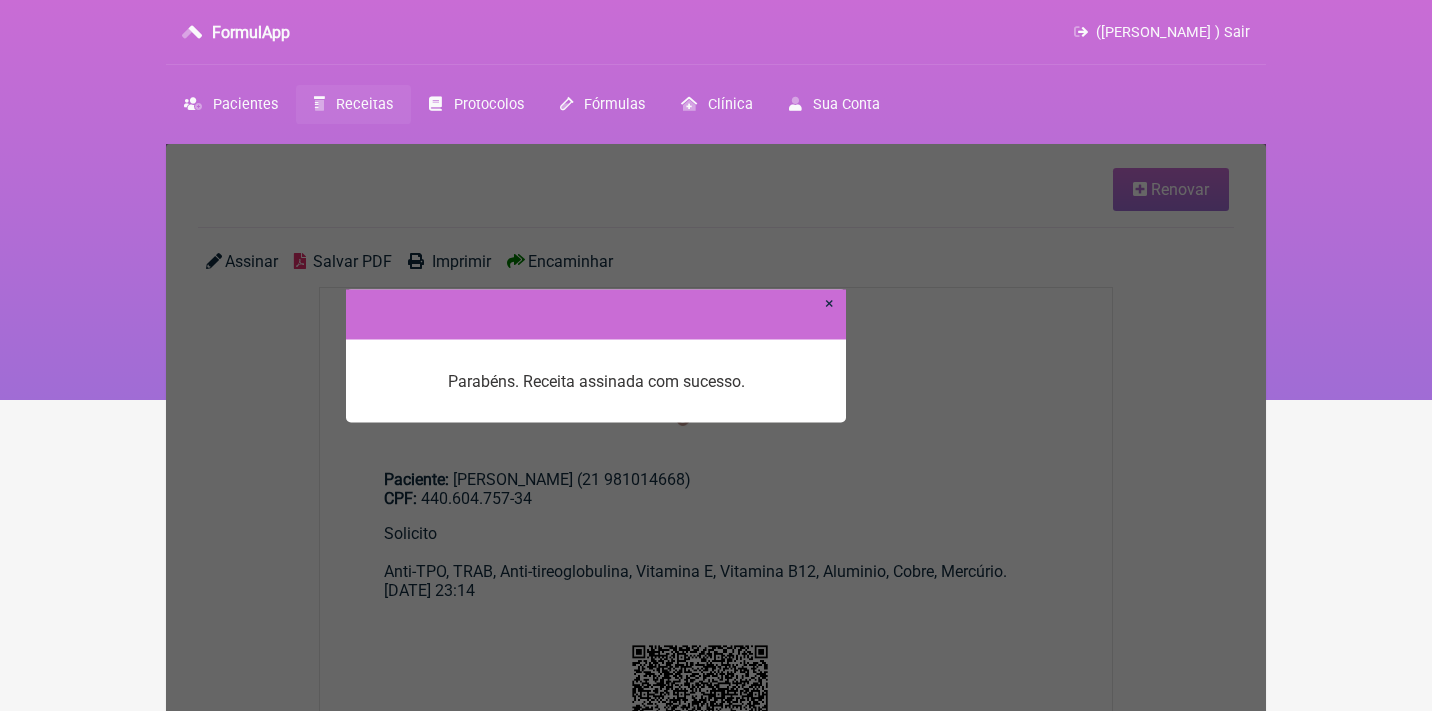 click on "×" at bounding box center [829, 302] 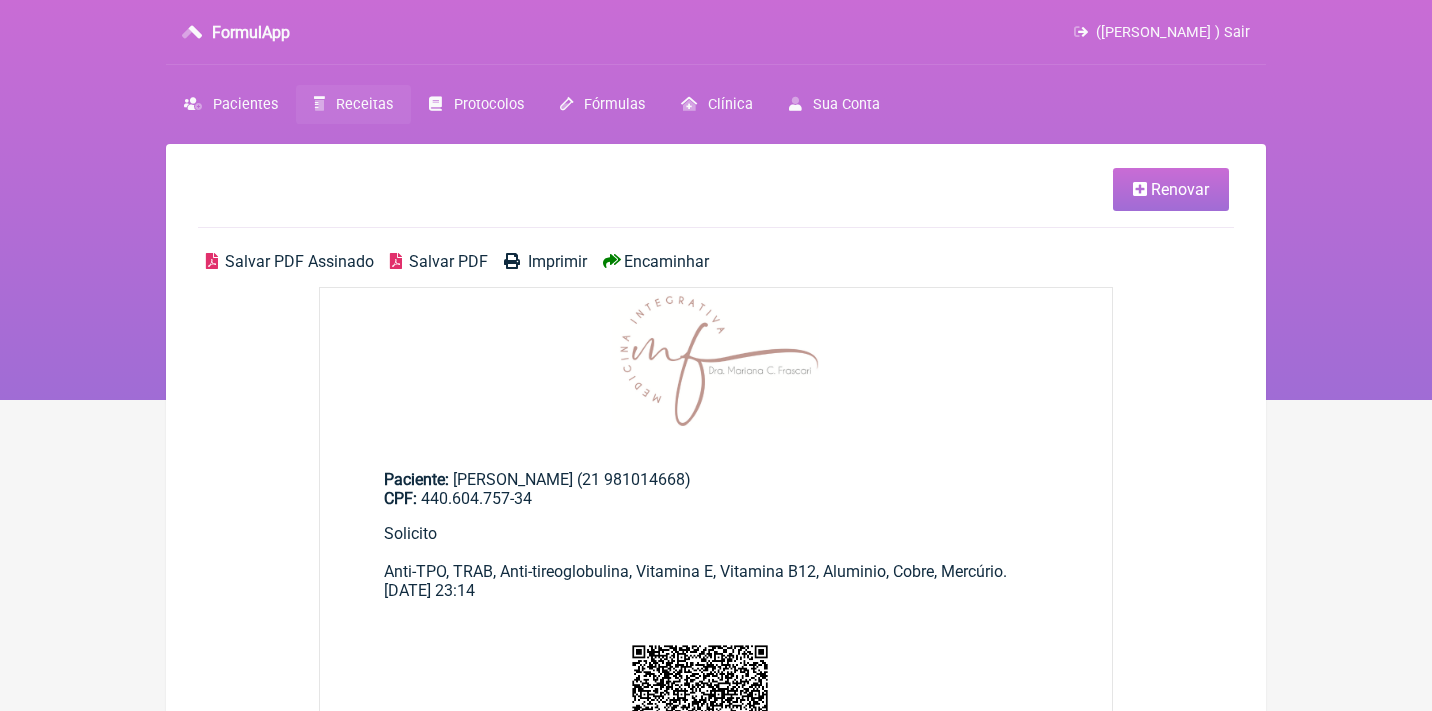 scroll, scrollTop: 0, scrollLeft: 0, axis: both 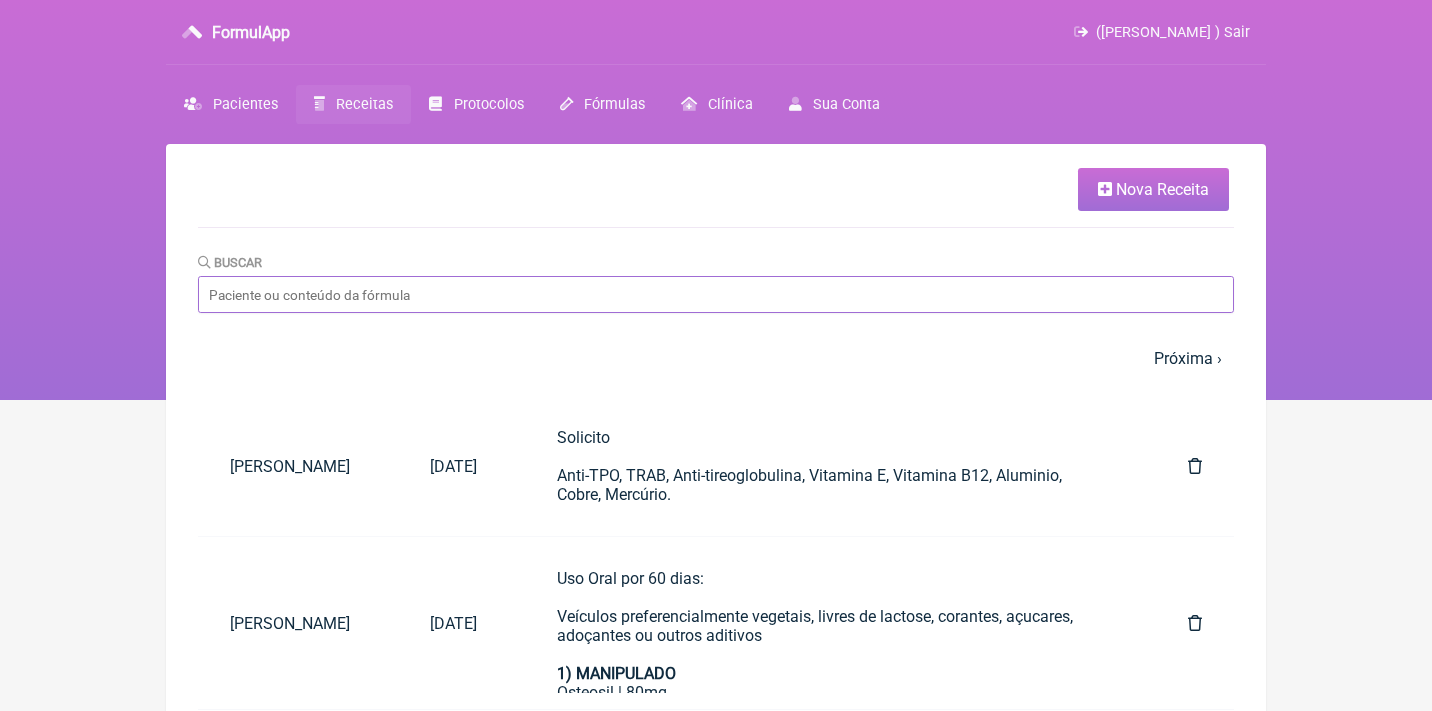 click on "Buscar" at bounding box center [716, 294] 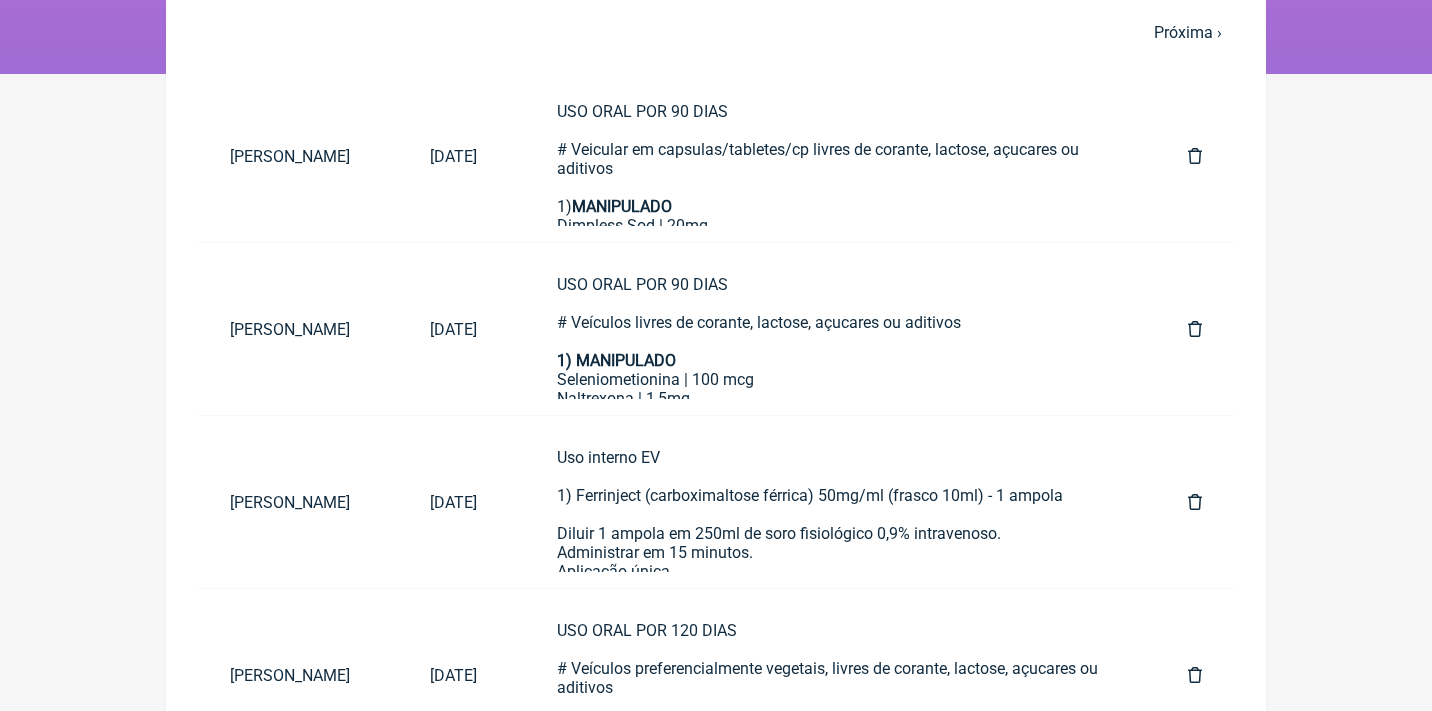 scroll, scrollTop: 334, scrollLeft: 0, axis: vertical 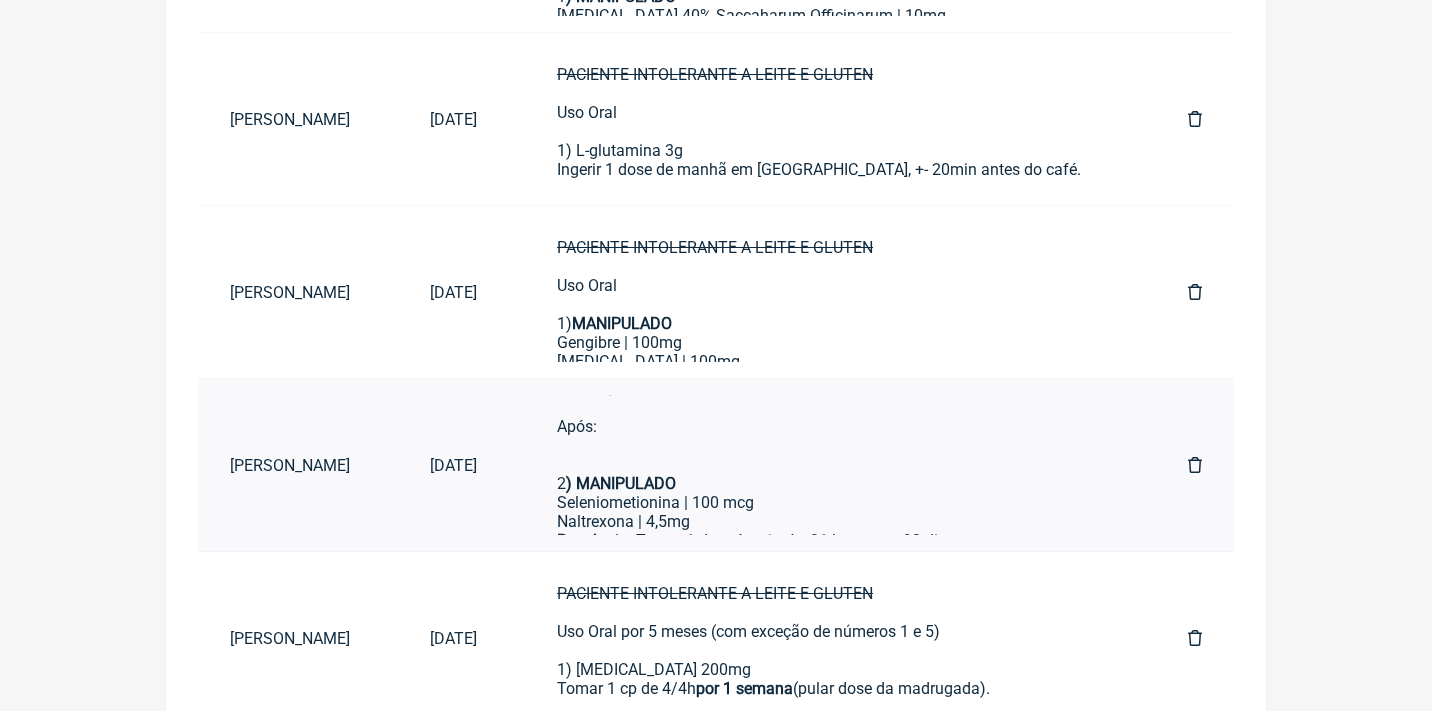 type on "samara" 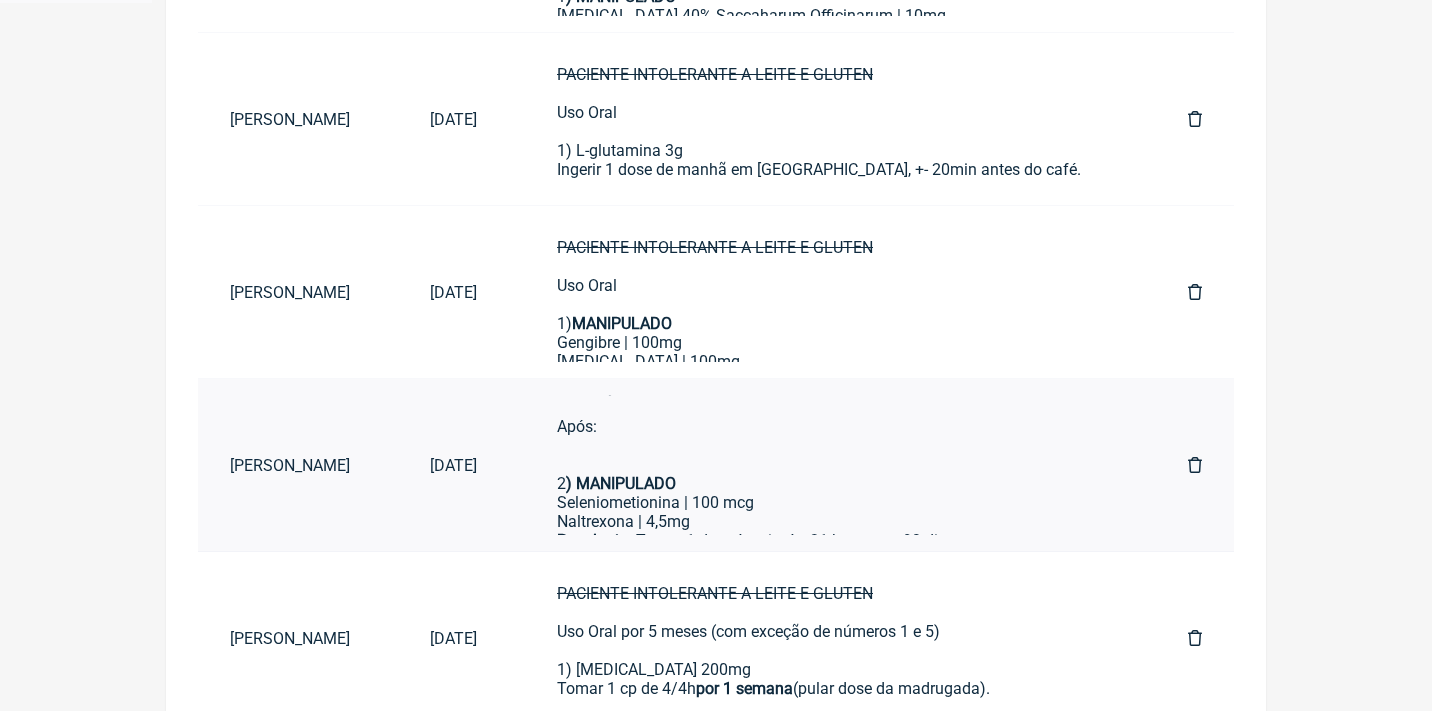 scroll, scrollTop: 0, scrollLeft: 0, axis: both 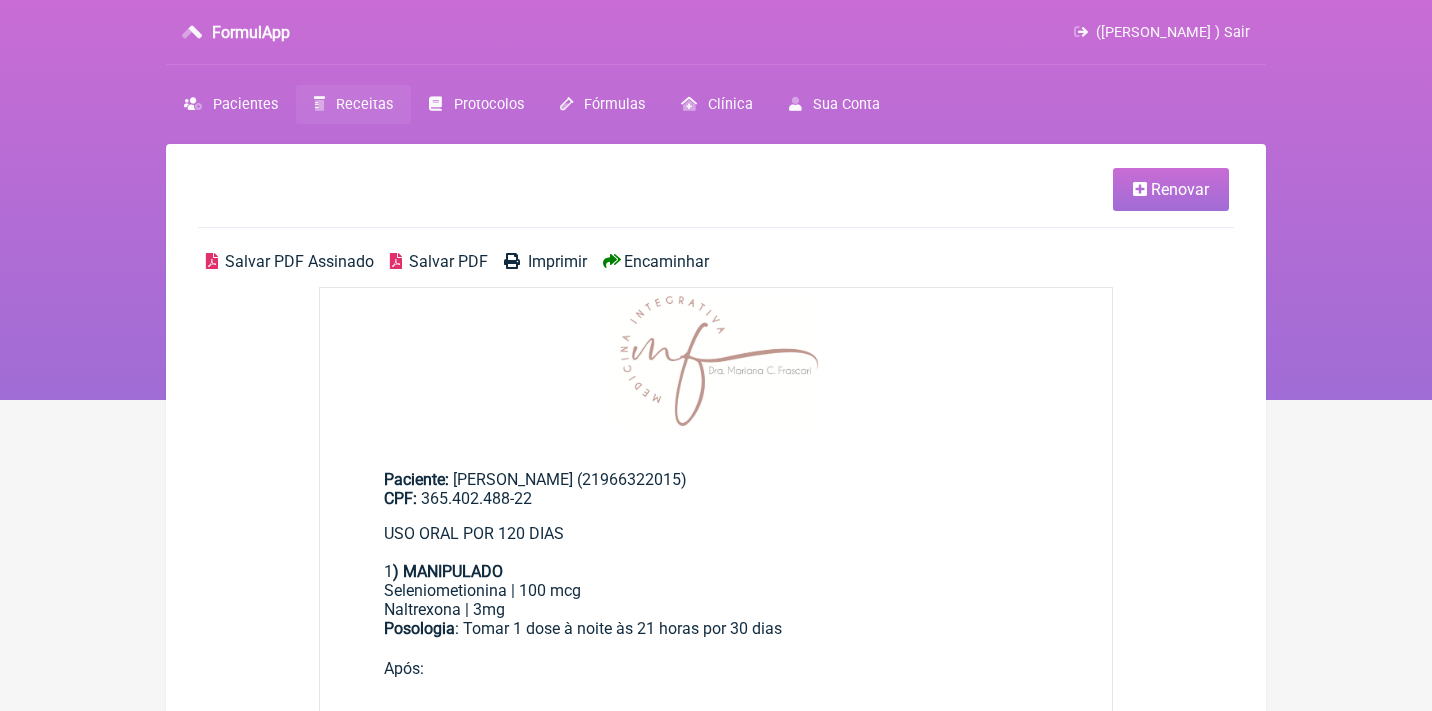 click on "Renovar" at bounding box center (1180, 189) 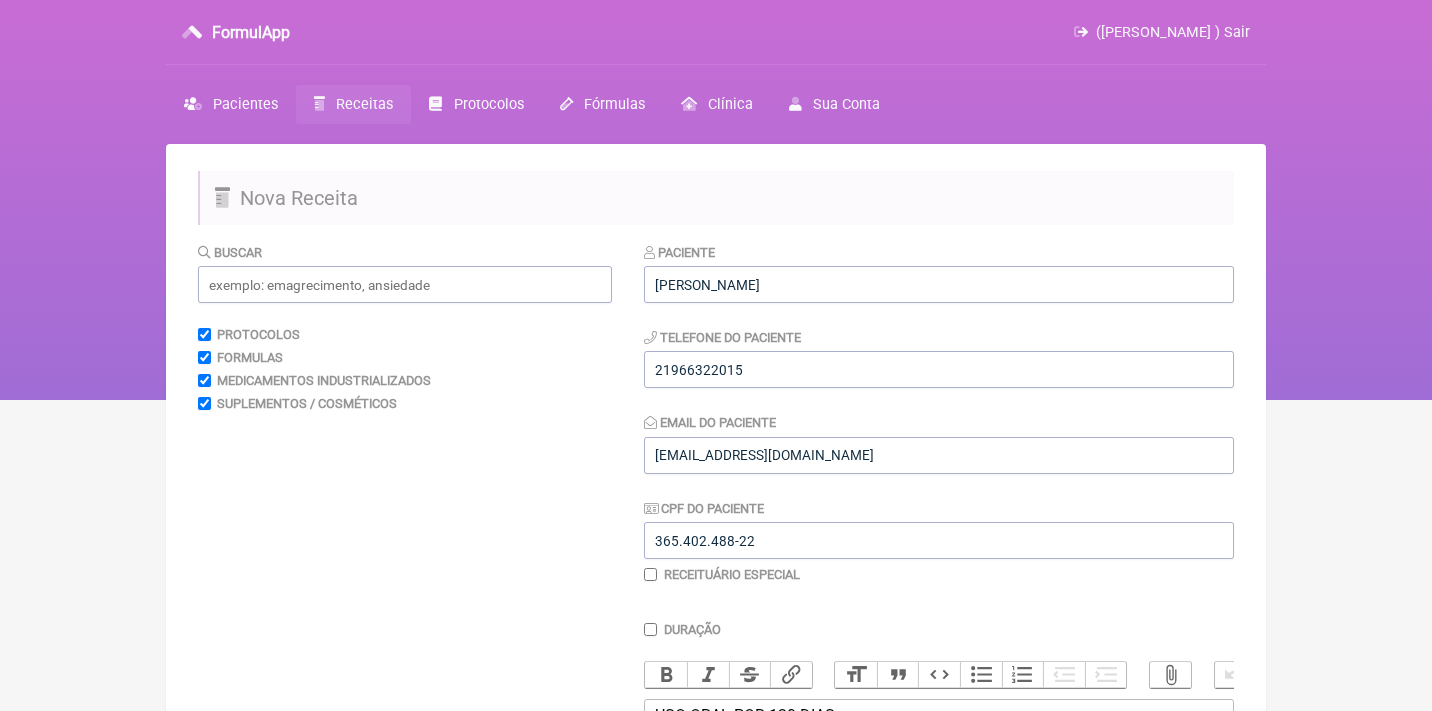 click at bounding box center [650, 574] 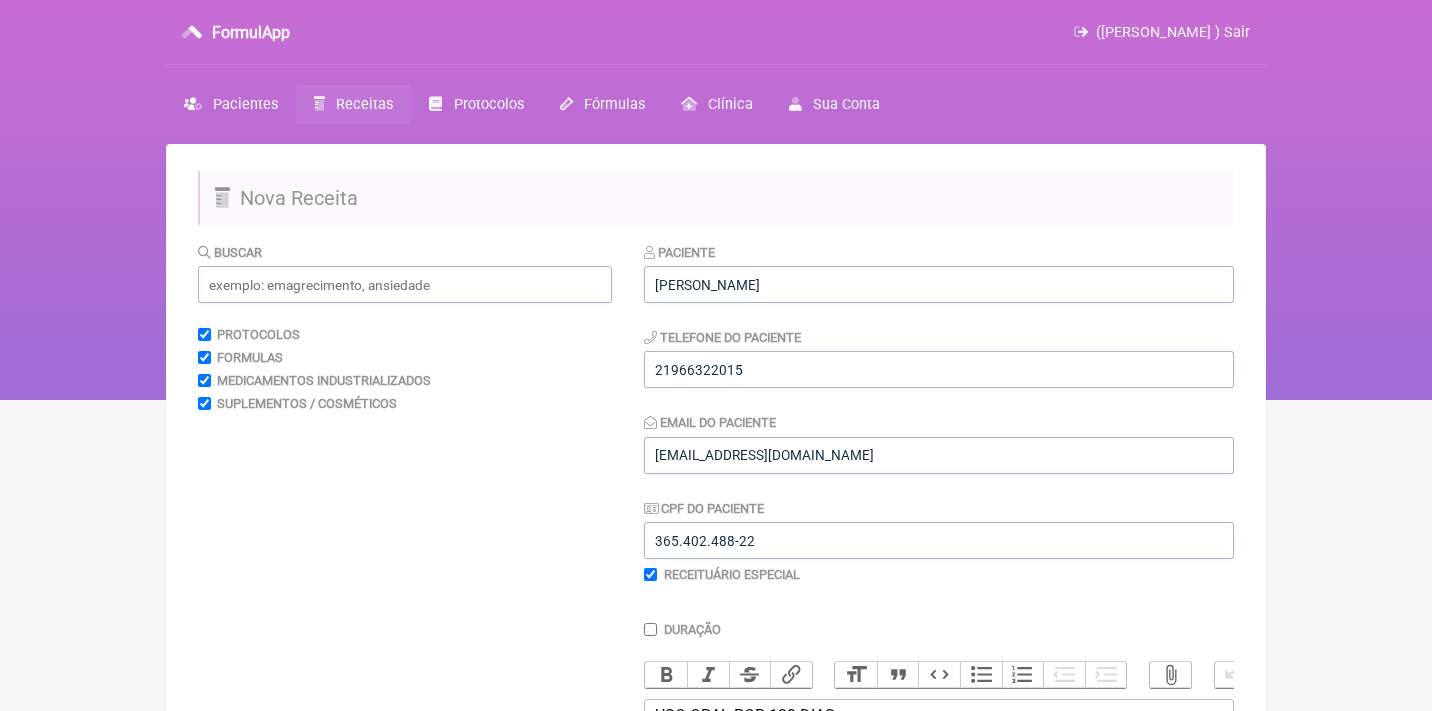 checkbox on "true" 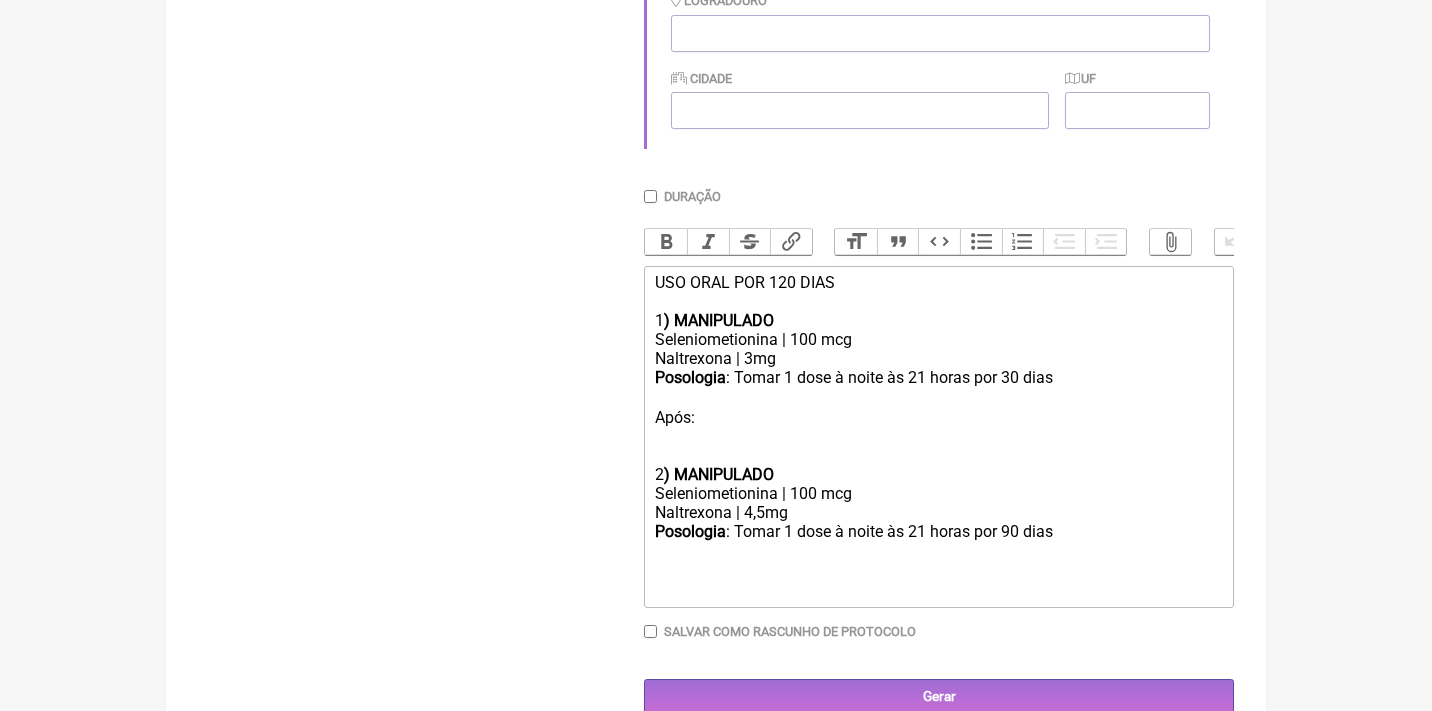 scroll, scrollTop: 694, scrollLeft: 0, axis: vertical 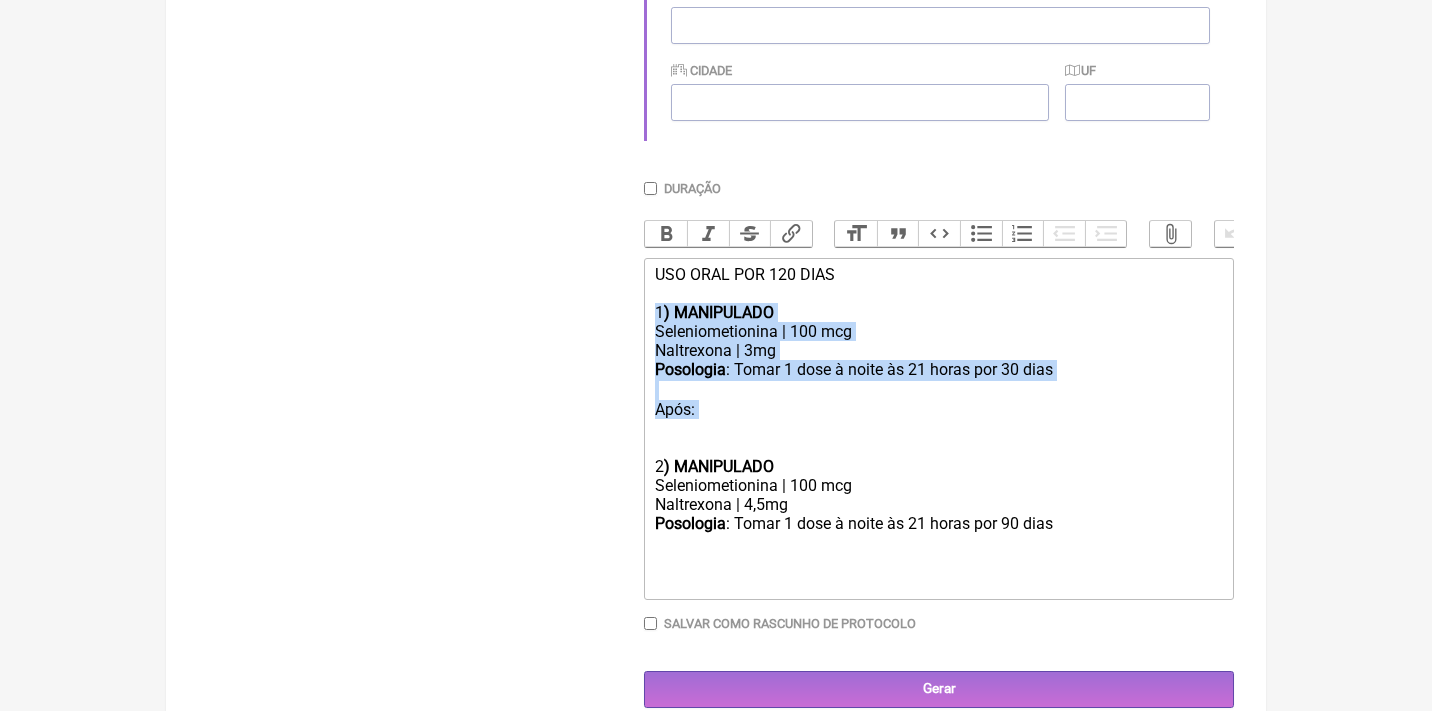 drag, startPoint x: 735, startPoint y: 406, endPoint x: 624, endPoint y: 306, distance: 149.40215 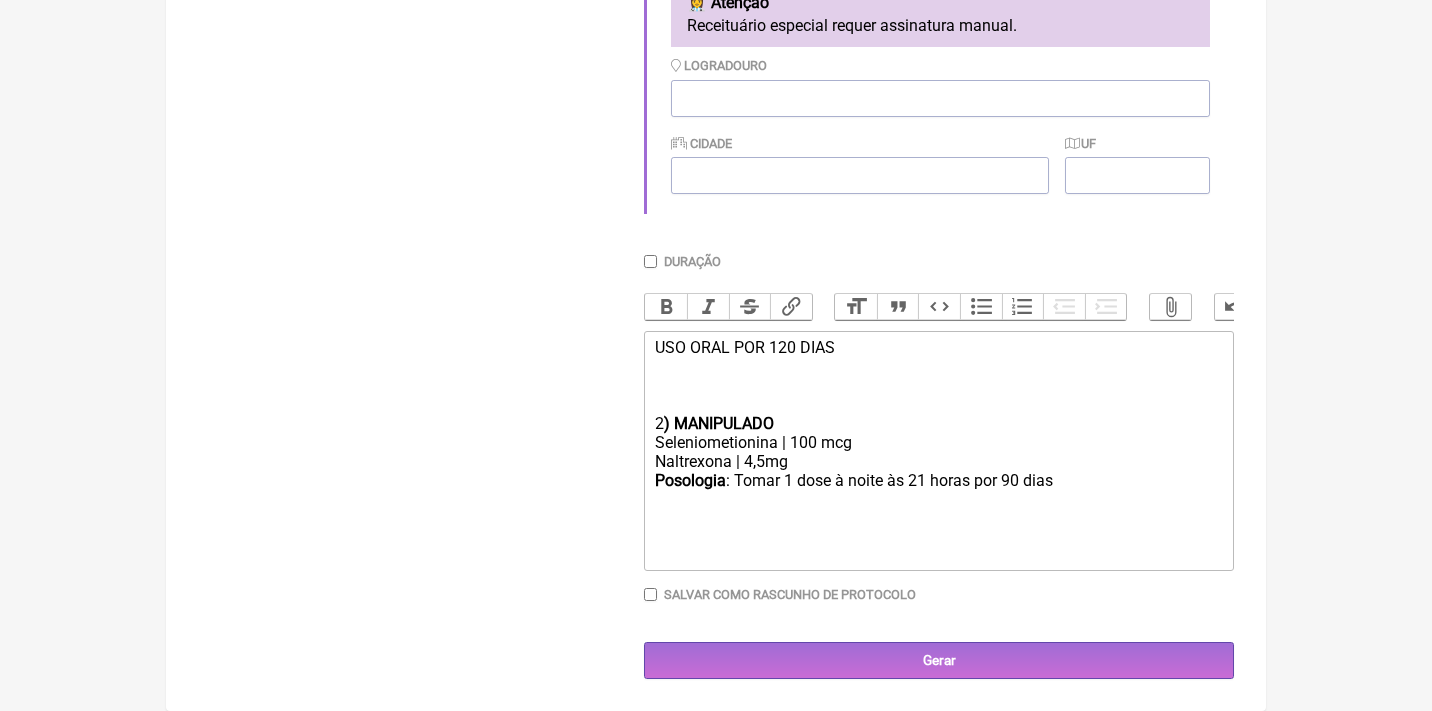 scroll, scrollTop: 616, scrollLeft: 0, axis: vertical 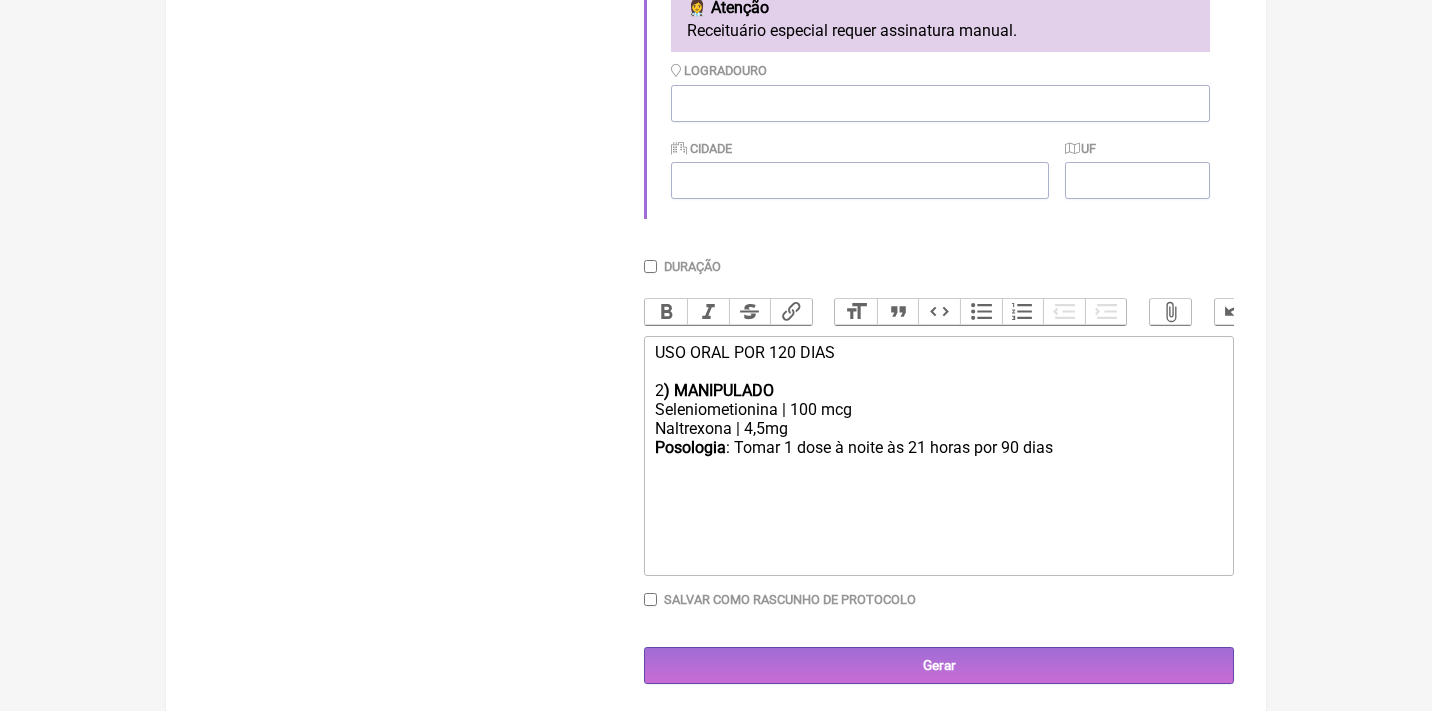 click on "USO ORAL POR 120 DIAS" 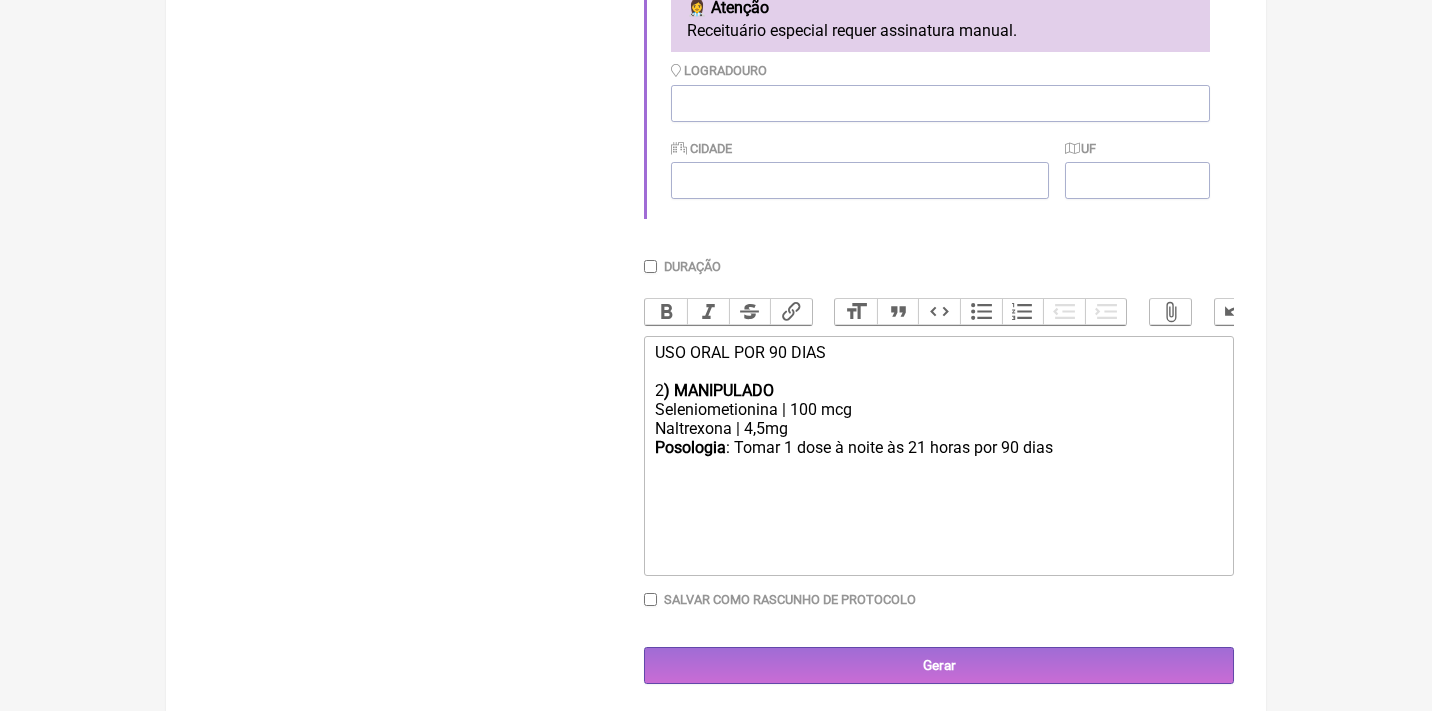 click on "2 ) MANIPULADO" 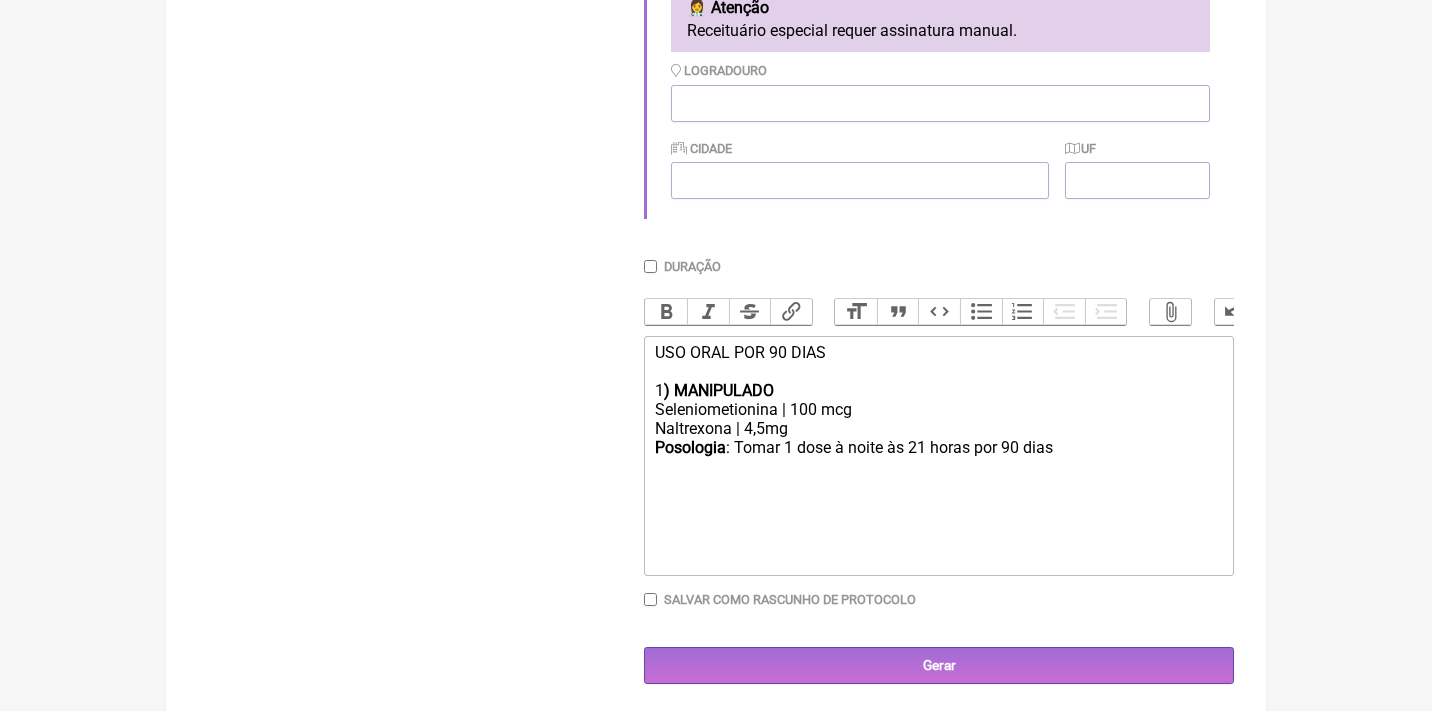 type on "<div>USO ORAL POR 90 DIAS</div><div><br></div><div>1<strong>) MANIPULADO</strong></div><div>Seleniometionina | 100 mcg</div><div>Naltrexona | 4,5mg</div><div><strong>Posologia</strong>: Tomar 1 dose à noite às 21 horas ㅤpor 90 dias</div><div><br><br><br></div>" 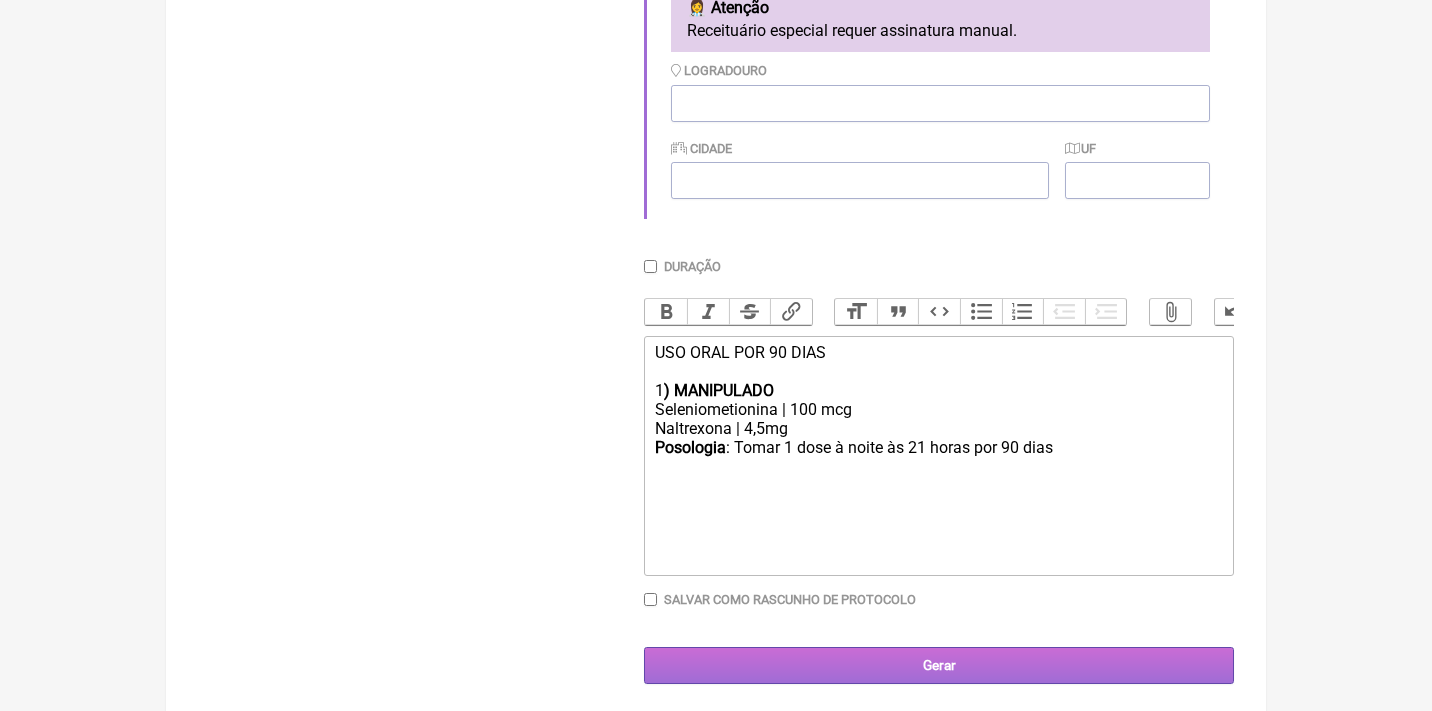 click on "Gerar" at bounding box center [939, 665] 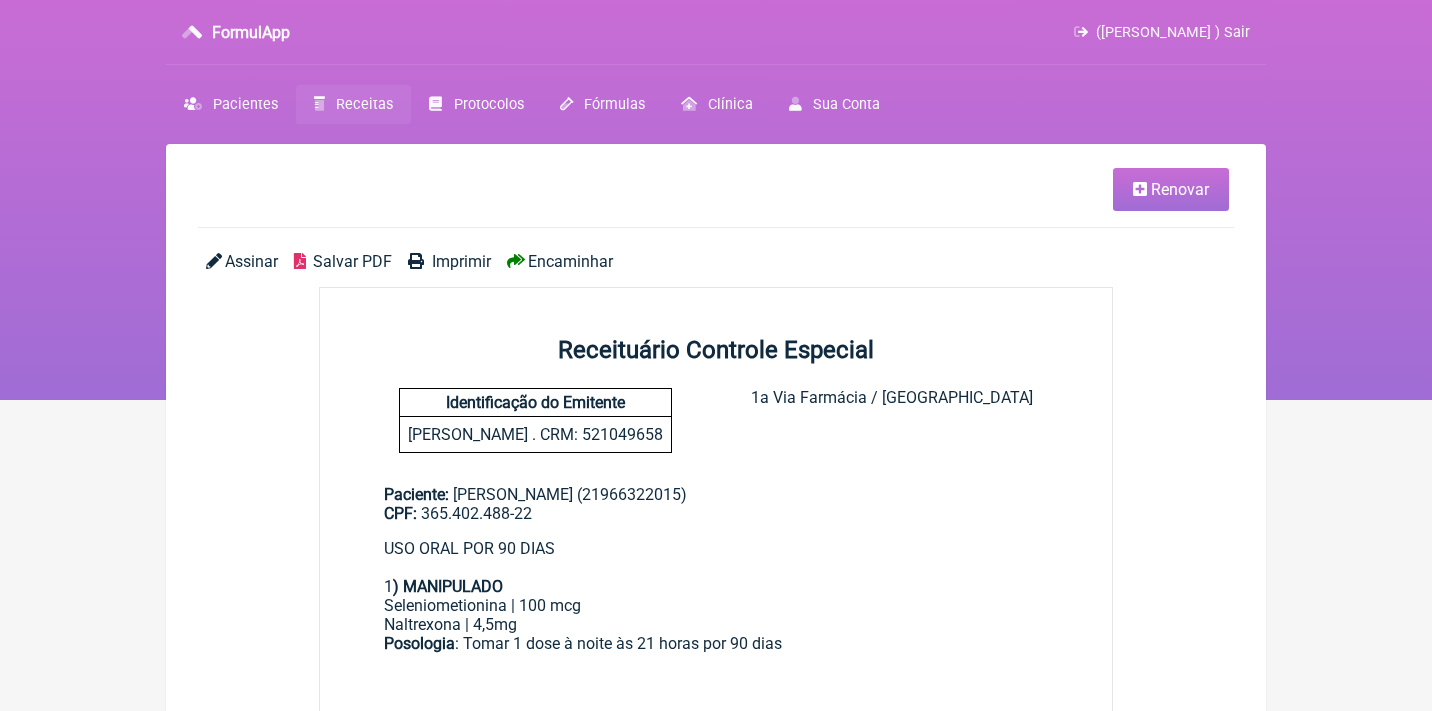 scroll, scrollTop: 0, scrollLeft: 0, axis: both 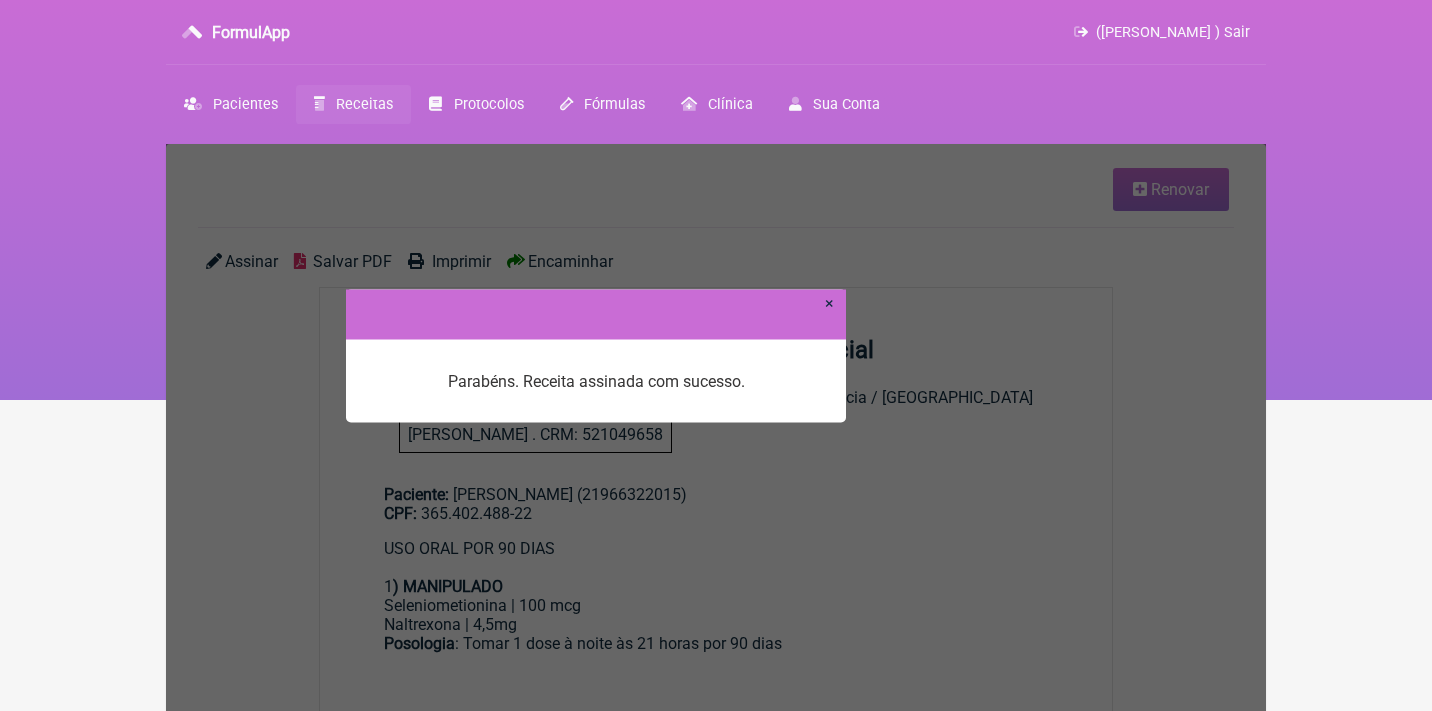 click on "×" at bounding box center (829, 302) 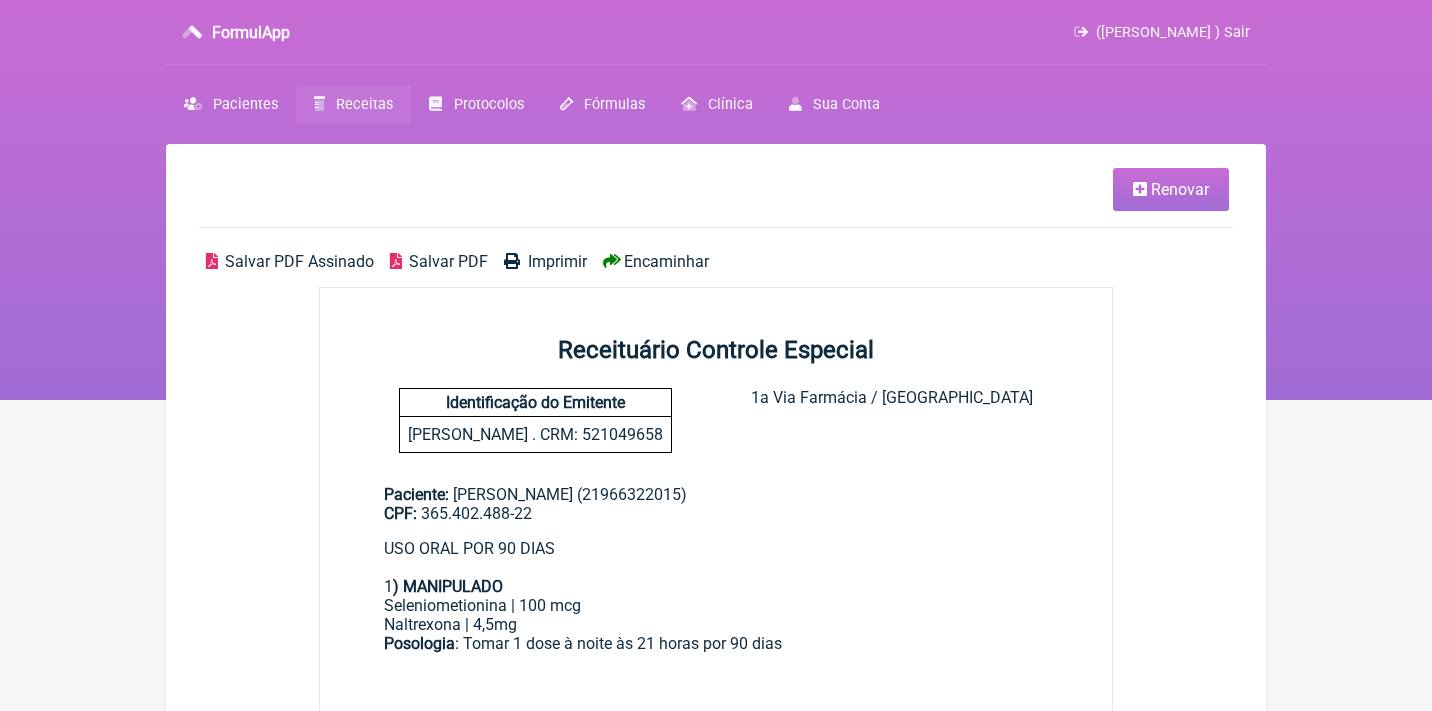 scroll, scrollTop: 0, scrollLeft: 0, axis: both 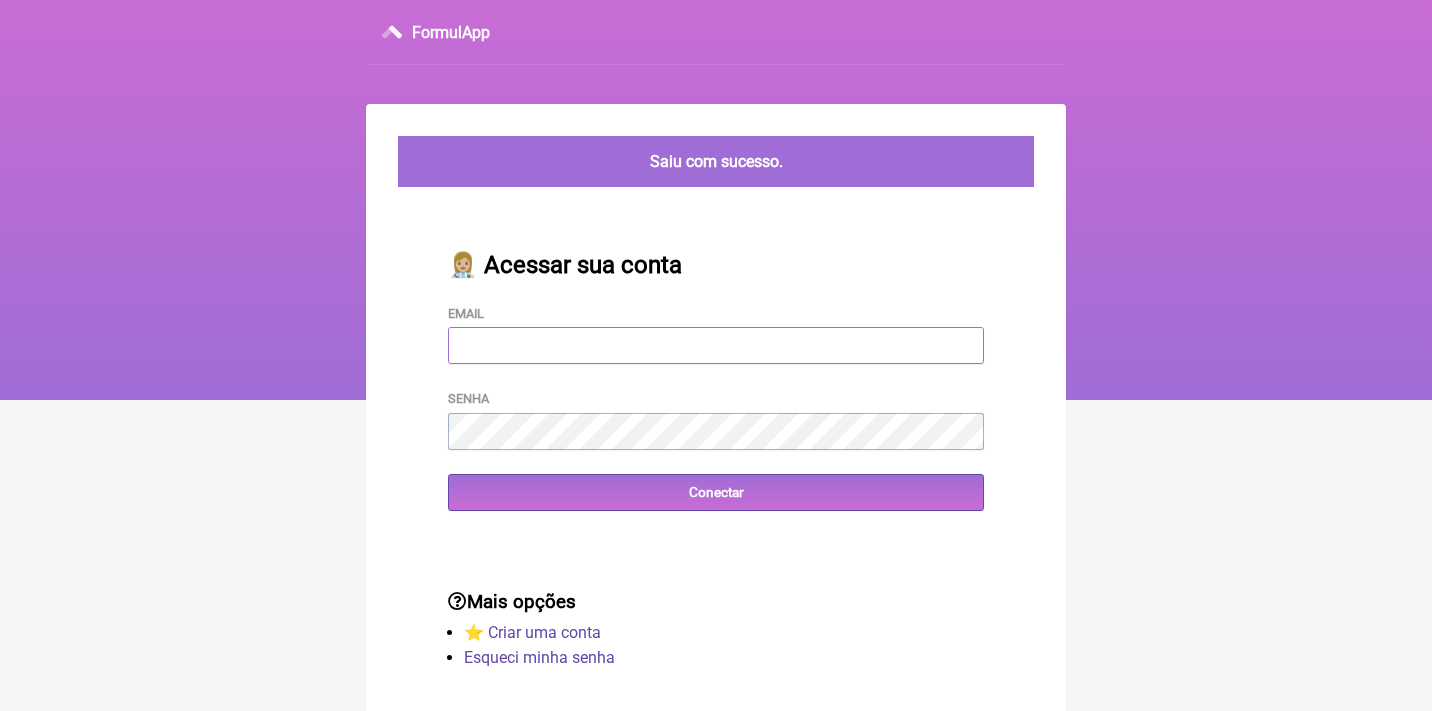 type on "[EMAIL_ADDRESS][DOMAIN_NAME]" 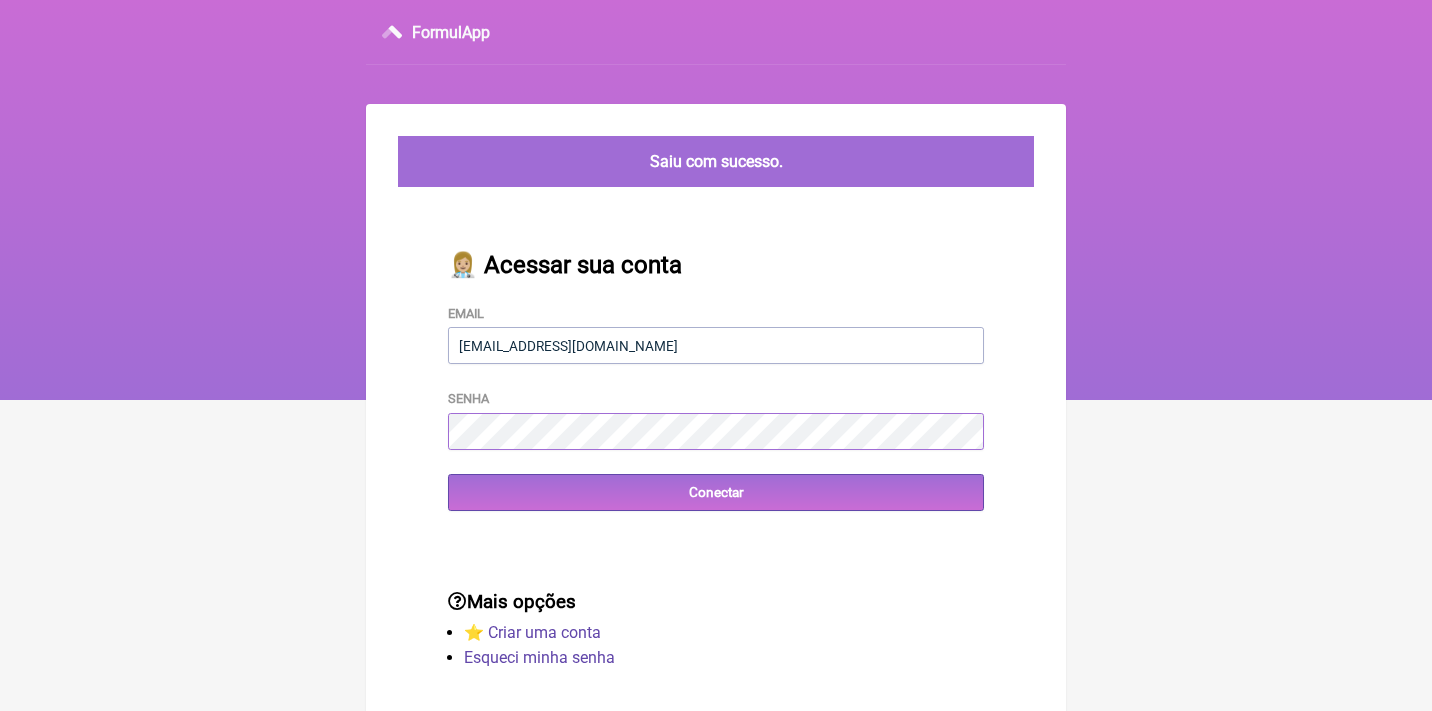 click on "Conectar" at bounding box center (716, 492) 